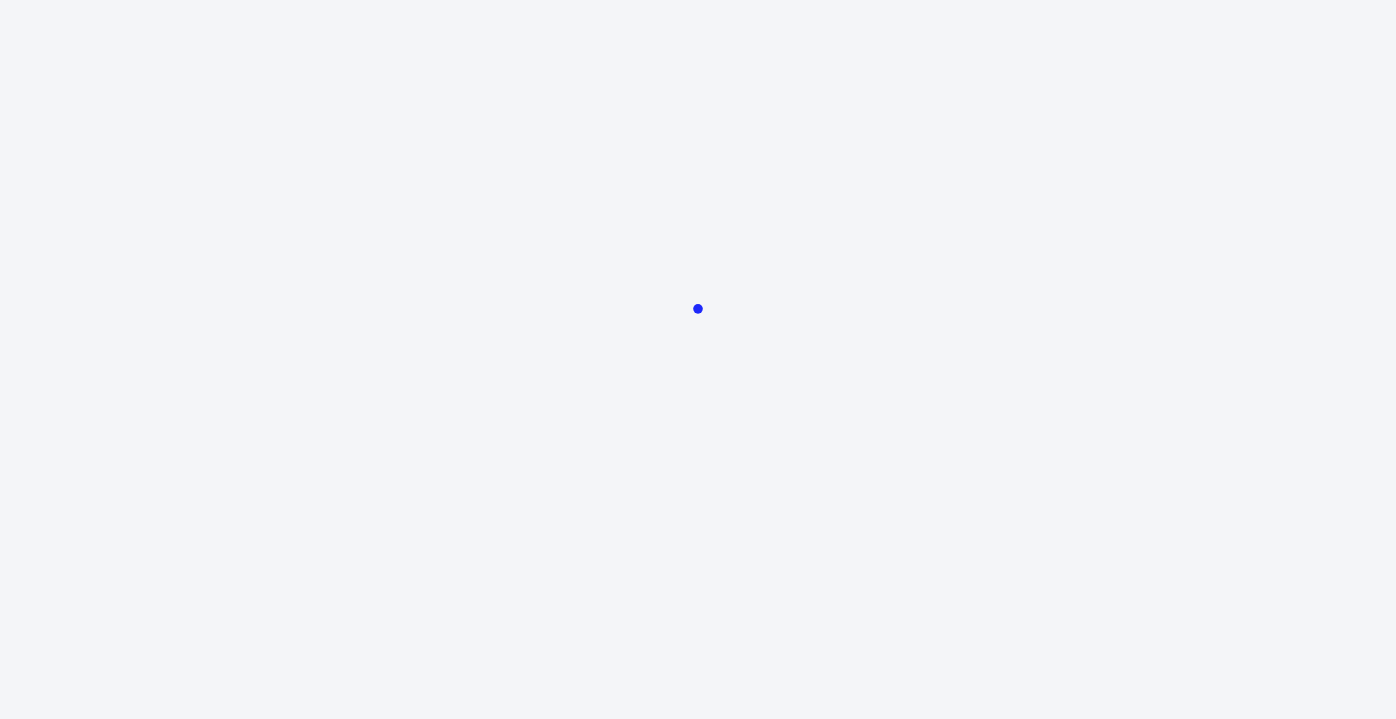 scroll, scrollTop: 0, scrollLeft: 0, axis: both 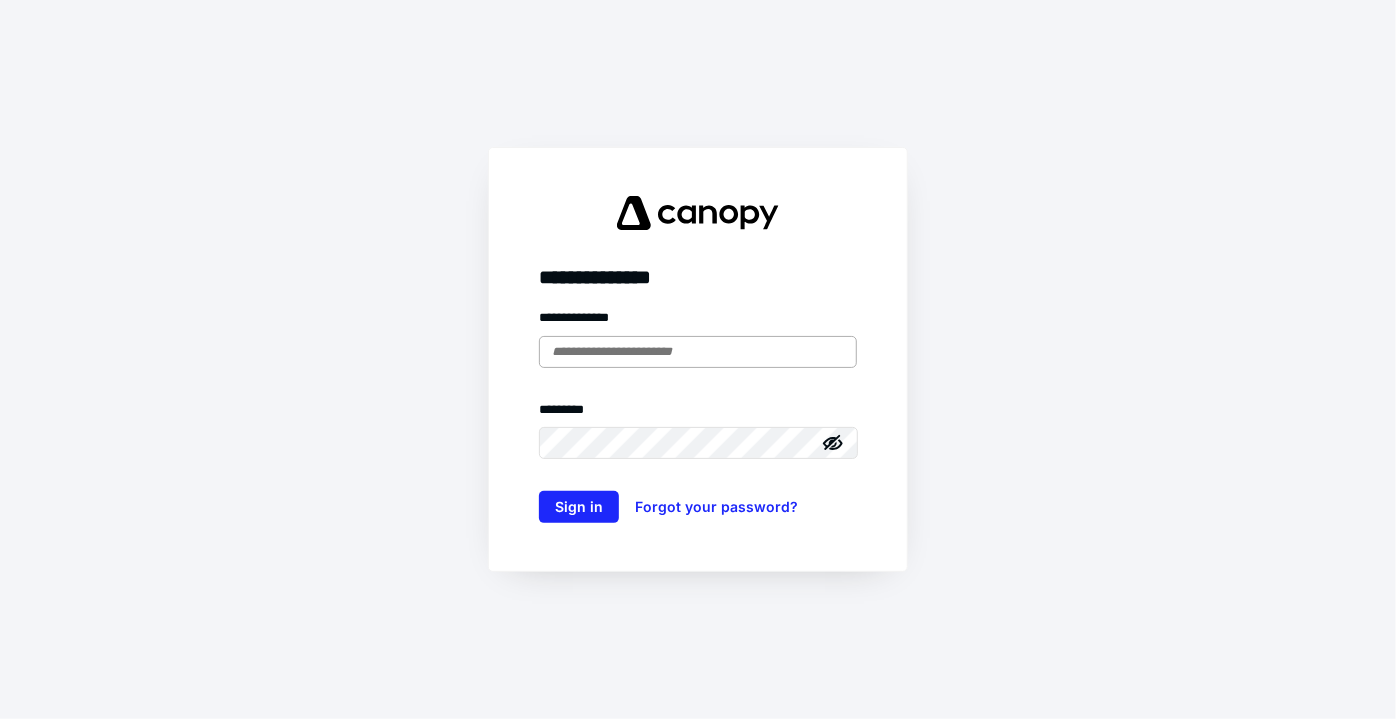 drag, startPoint x: 596, startPoint y: 343, endPoint x: 631, endPoint y: 363, distance: 40.311287 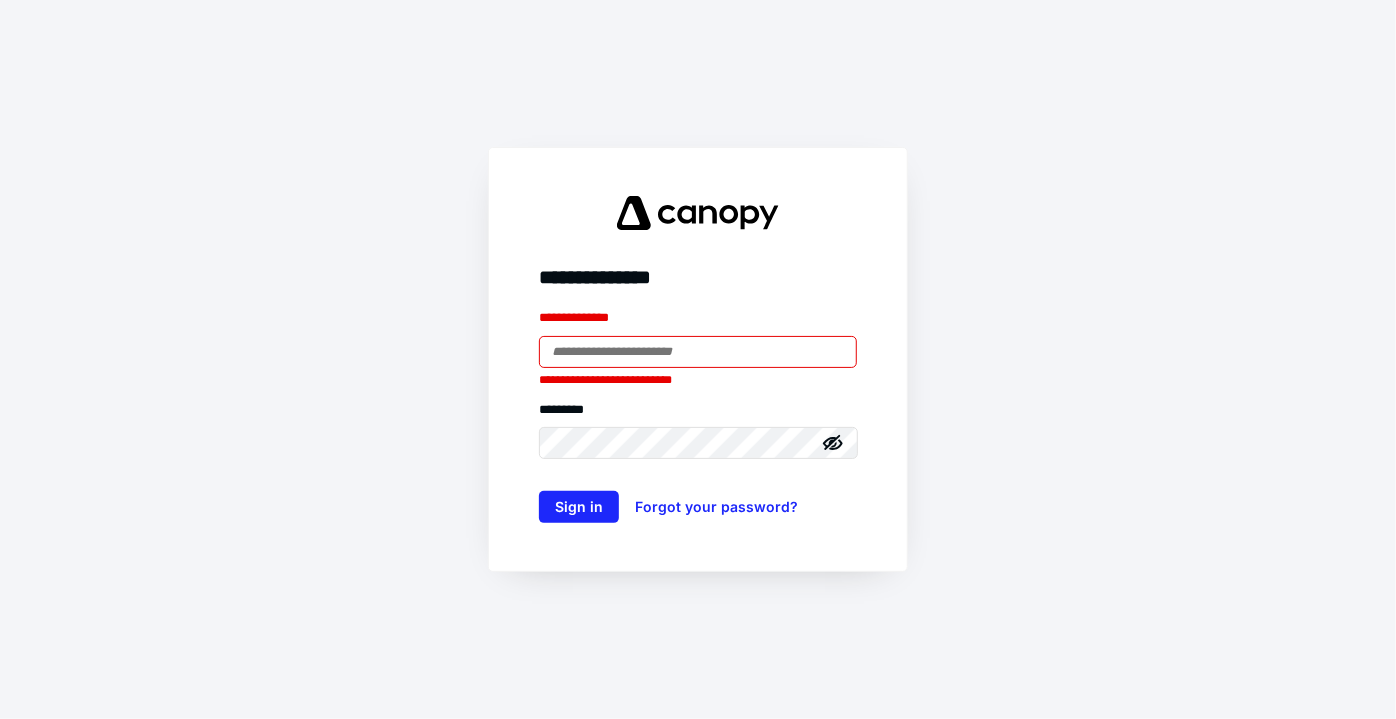 type on "**********" 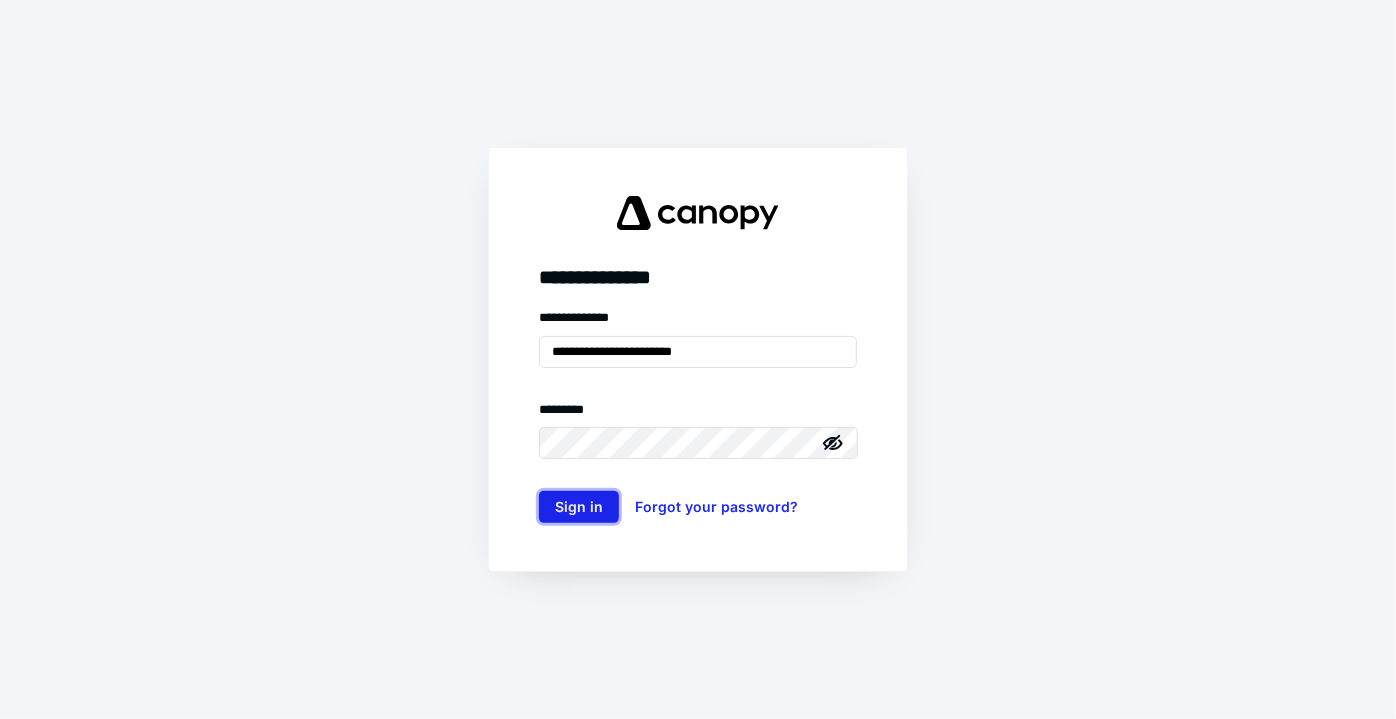 click on "Sign in" at bounding box center (579, 507) 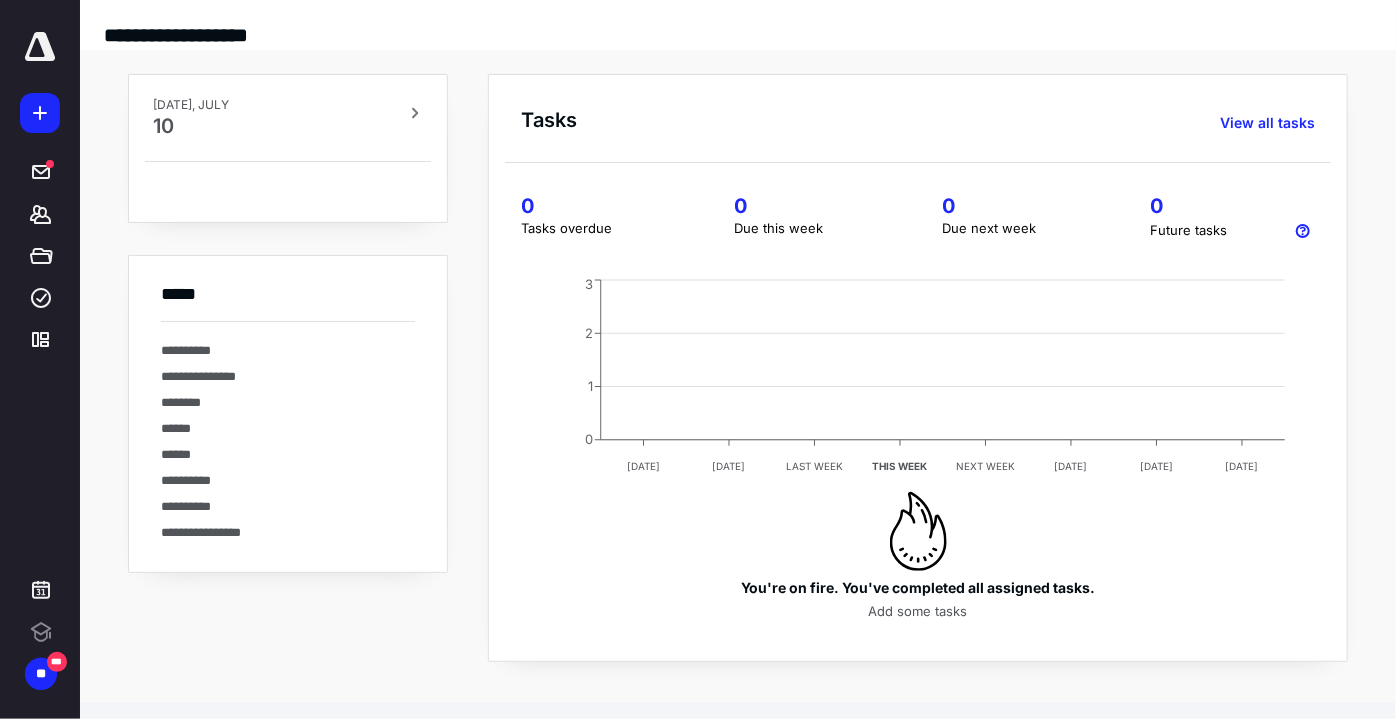 scroll, scrollTop: 0, scrollLeft: 0, axis: both 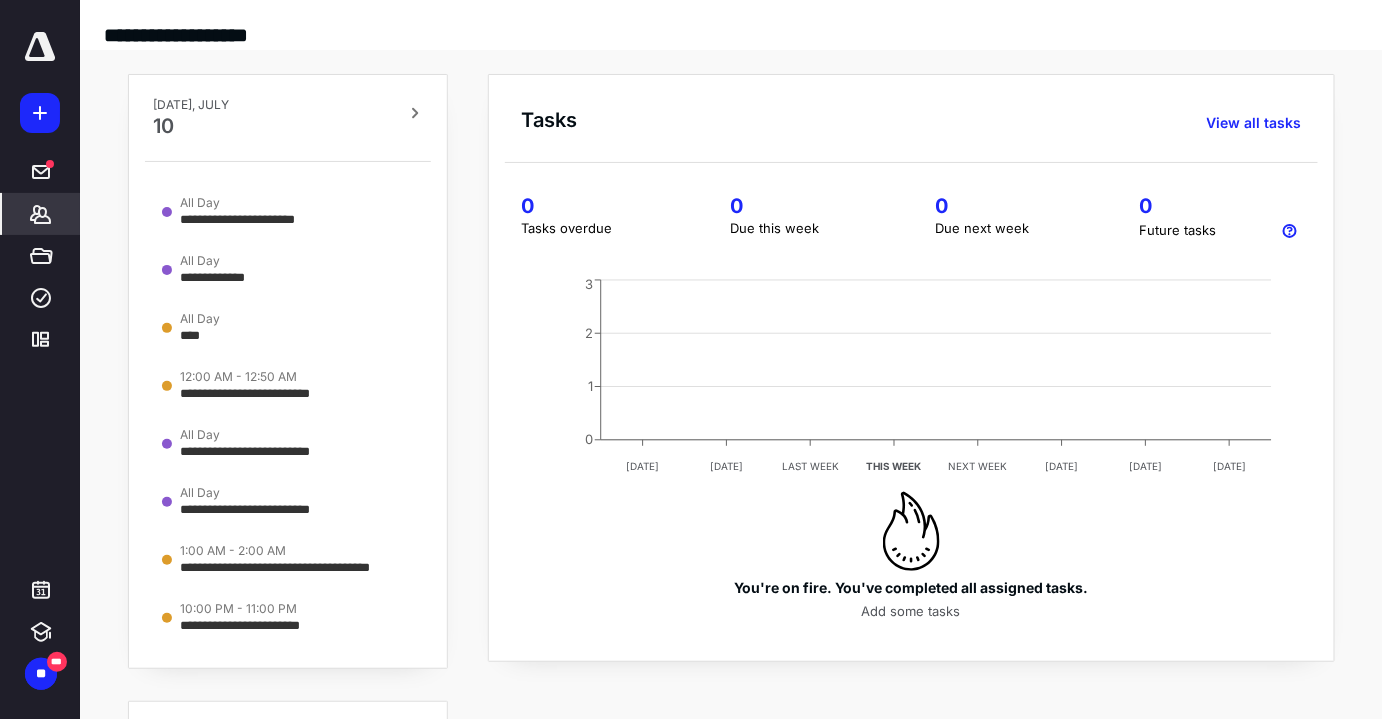 click on "*******" at bounding box center [41, 214] 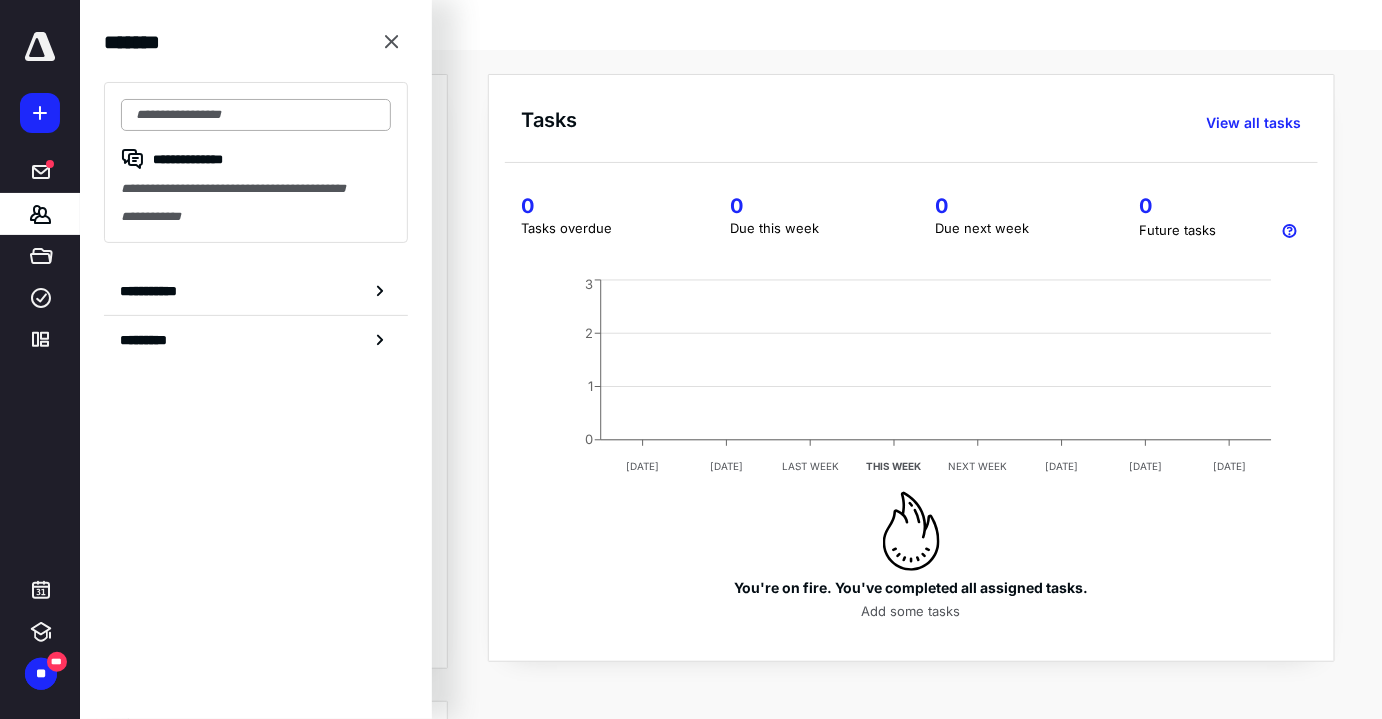 click at bounding box center (256, 115) 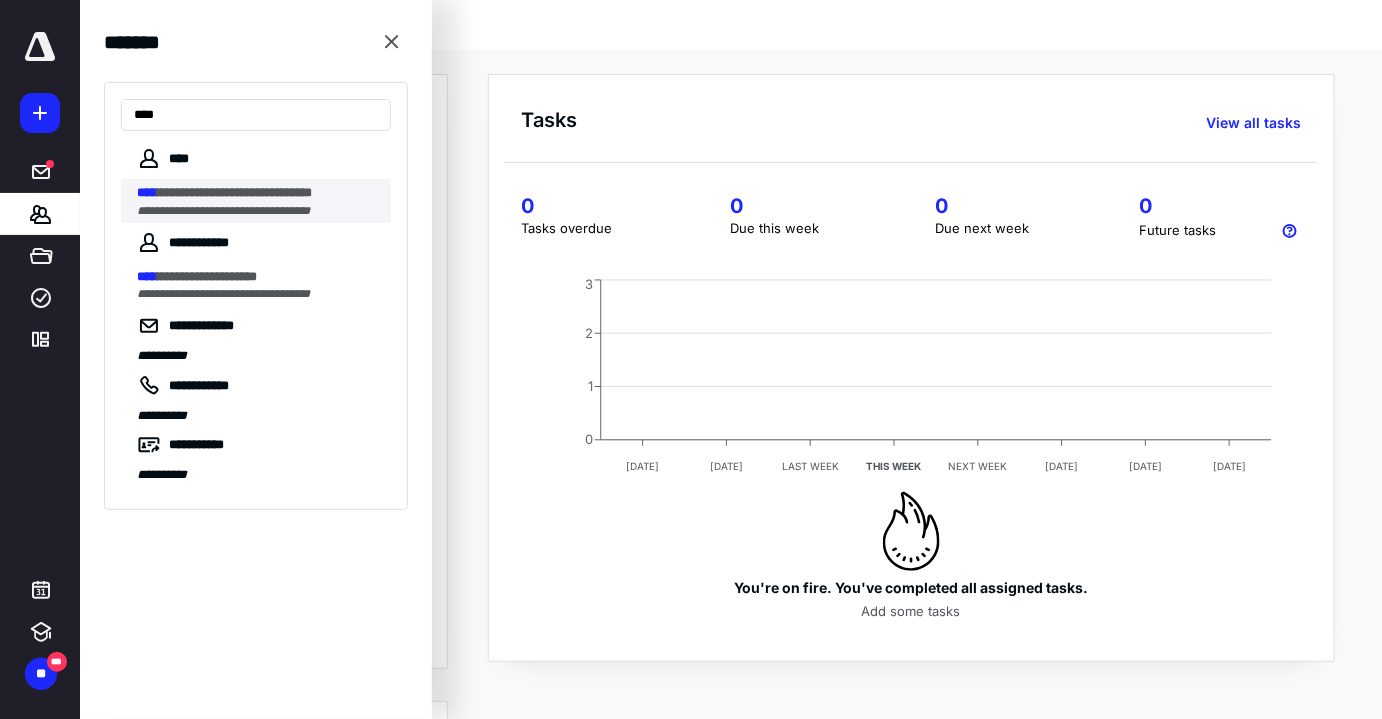 type on "****" 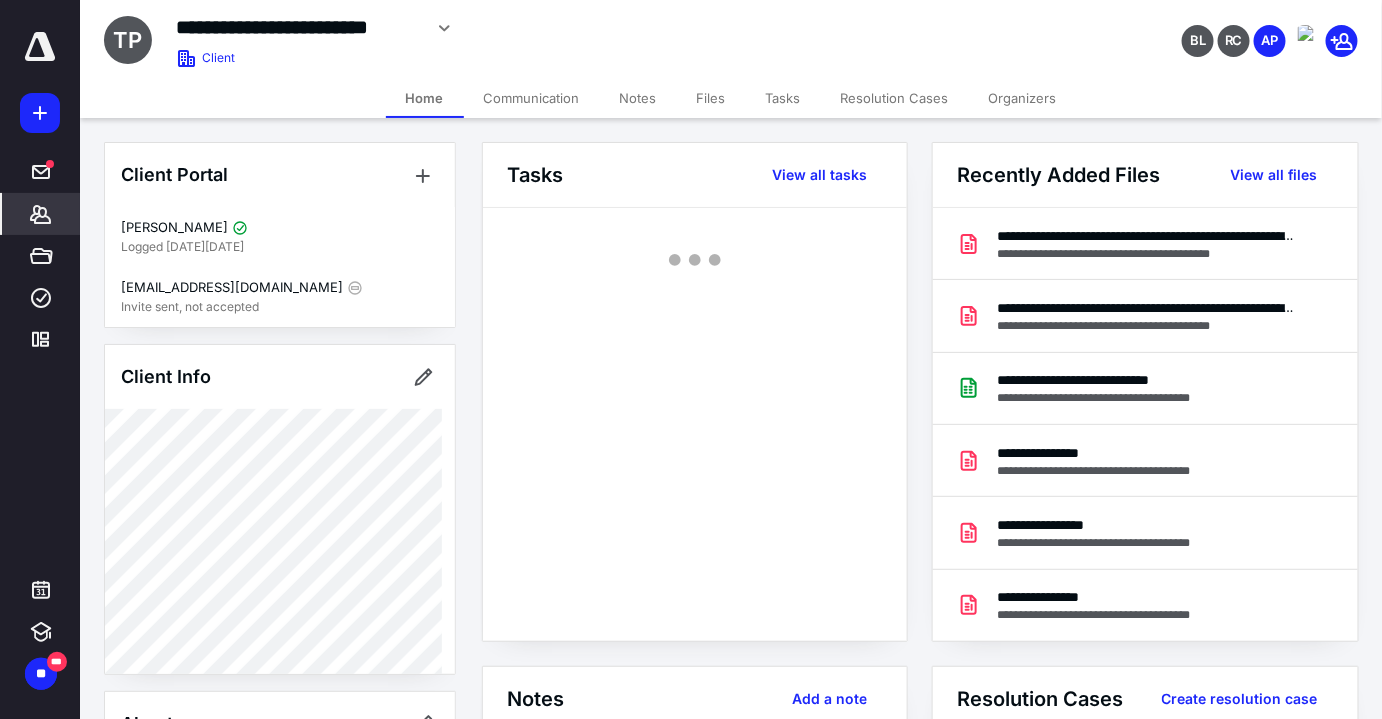 click on "Files" at bounding box center (711, 98) 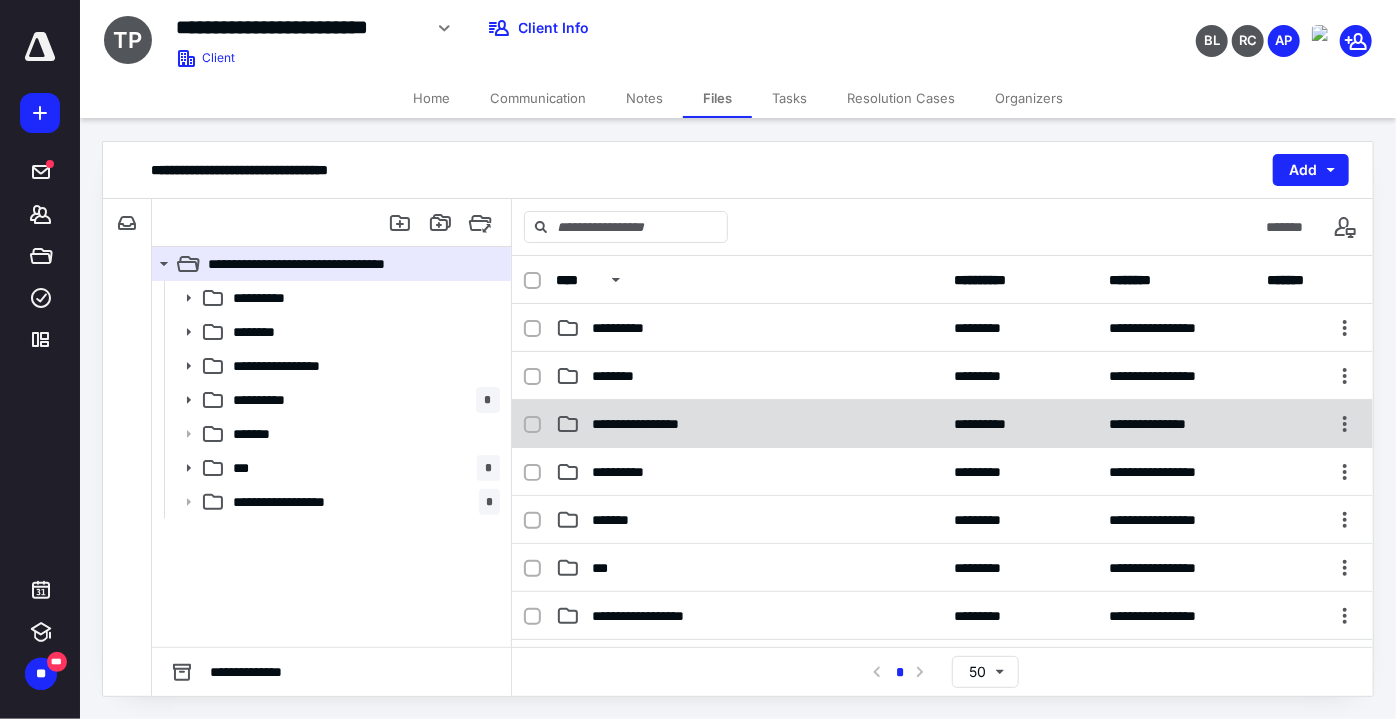click on "**********" at bounding box center (649, 424) 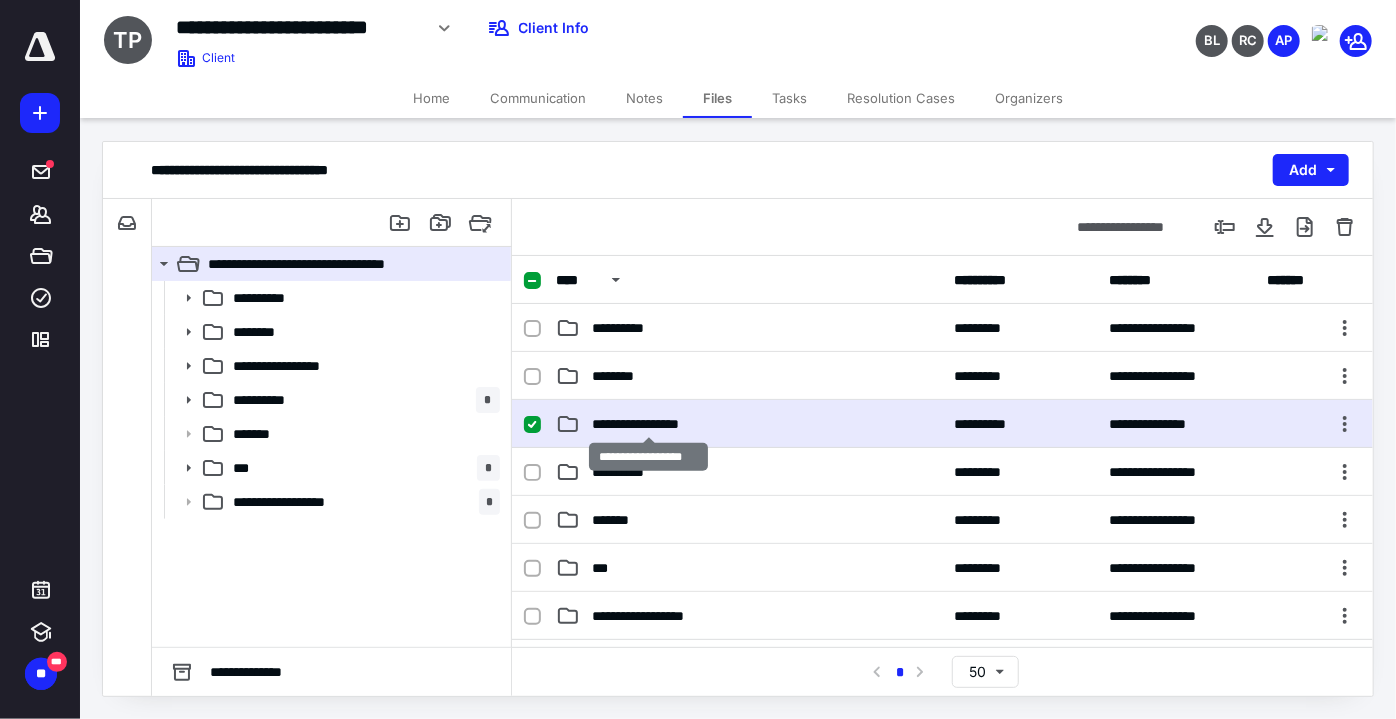 click on "**********" at bounding box center [649, 424] 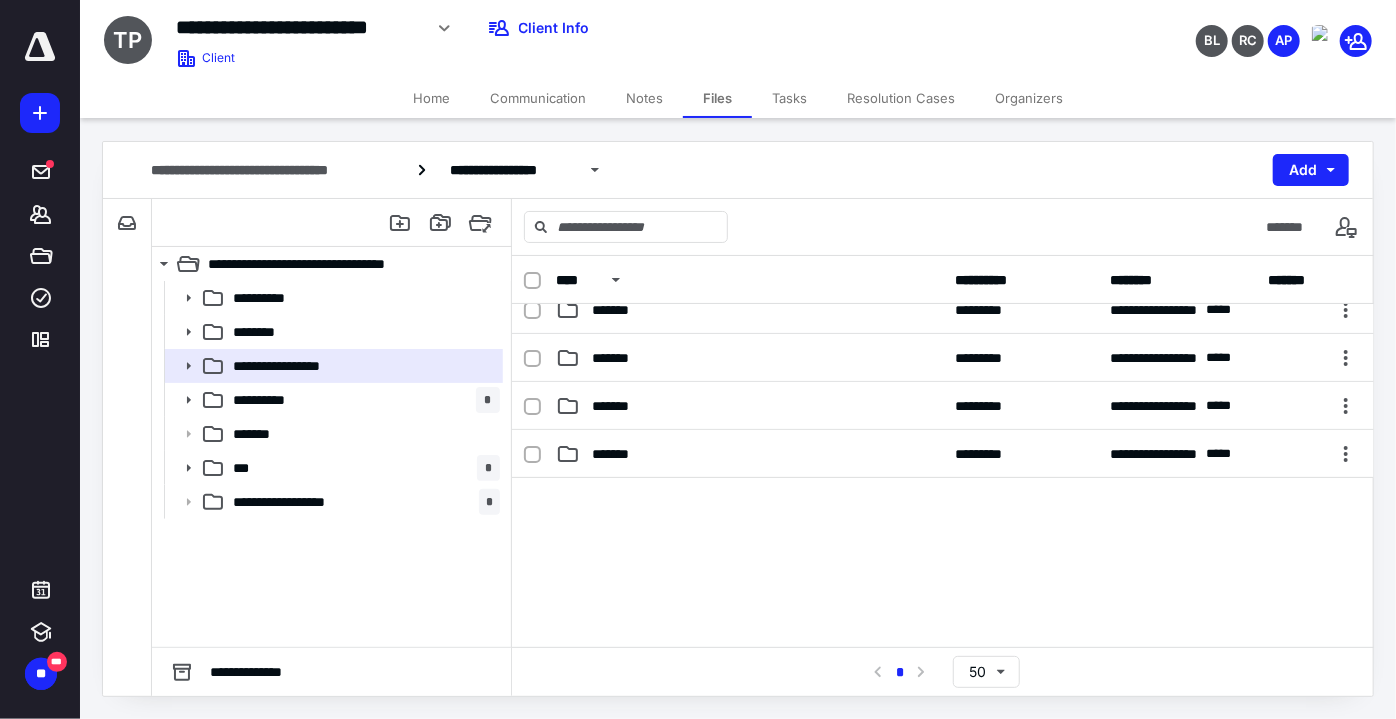 scroll, scrollTop: 289, scrollLeft: 0, axis: vertical 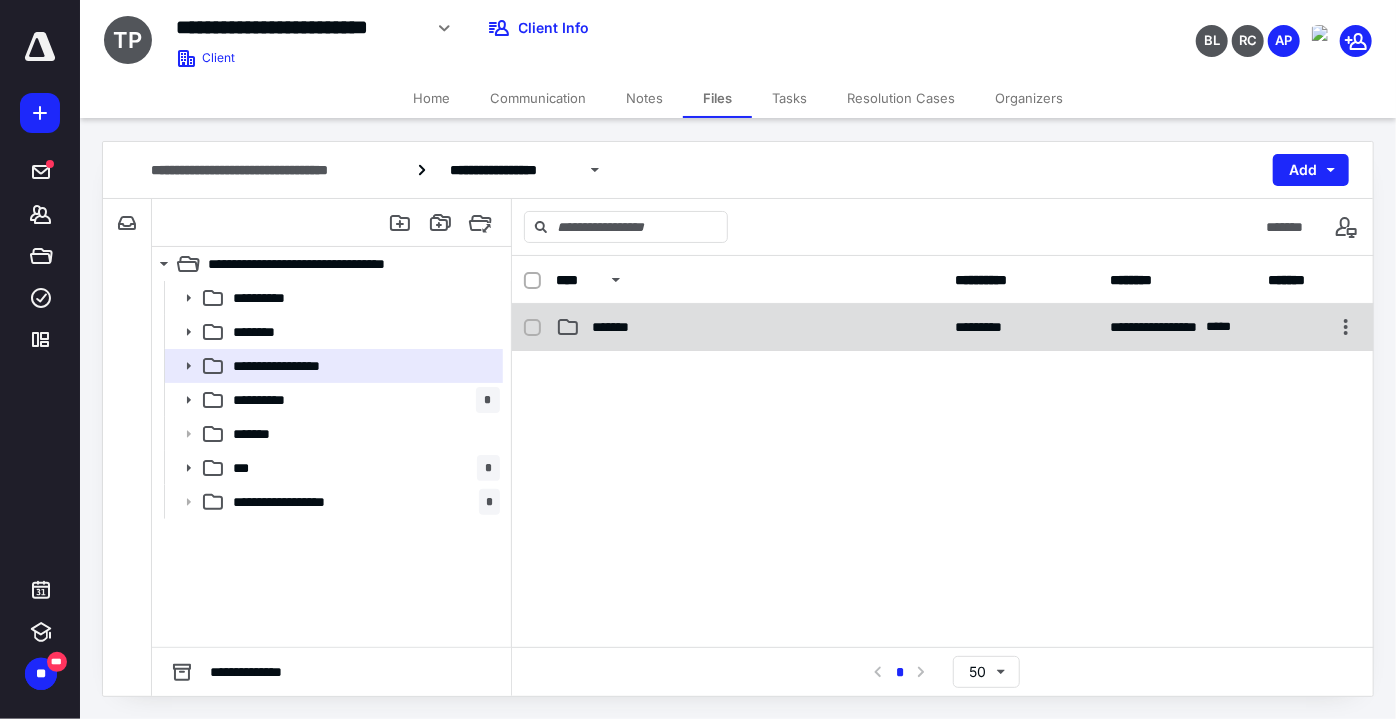 click on "**********" at bounding box center (943, 327) 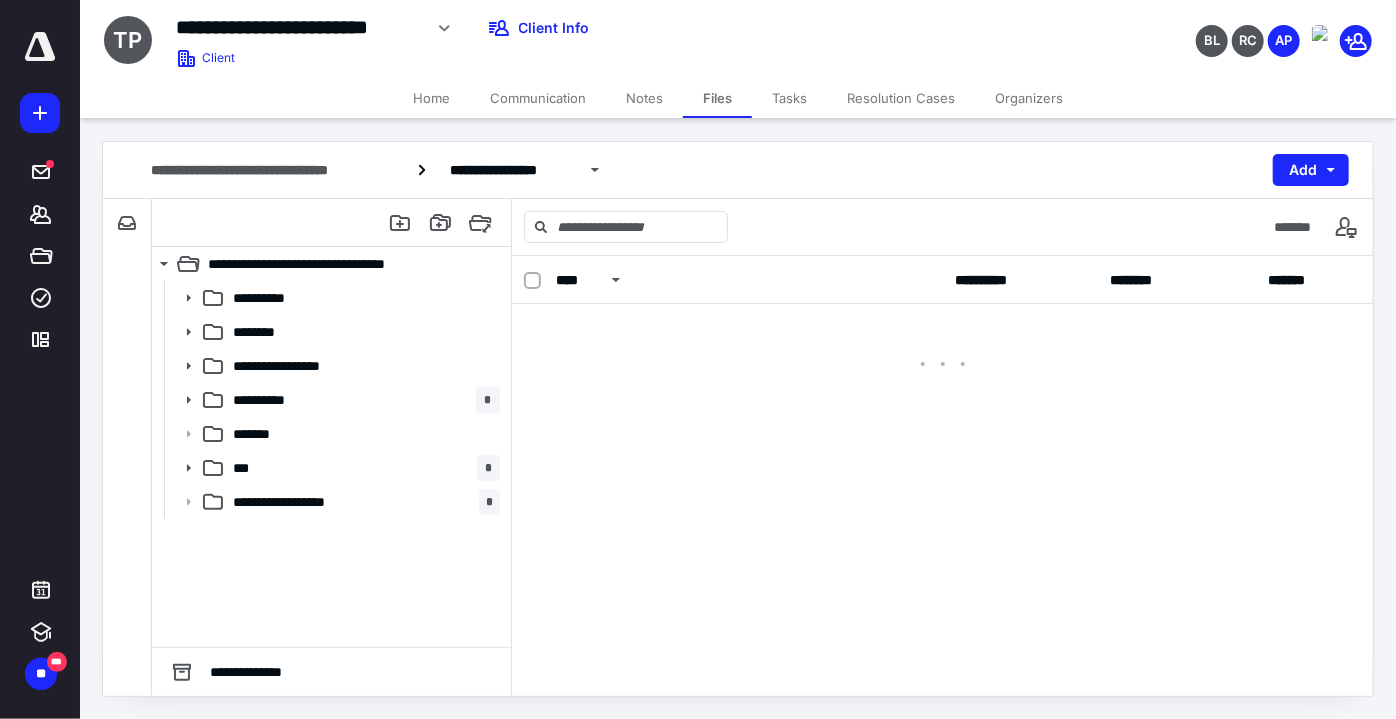scroll, scrollTop: 0, scrollLeft: 0, axis: both 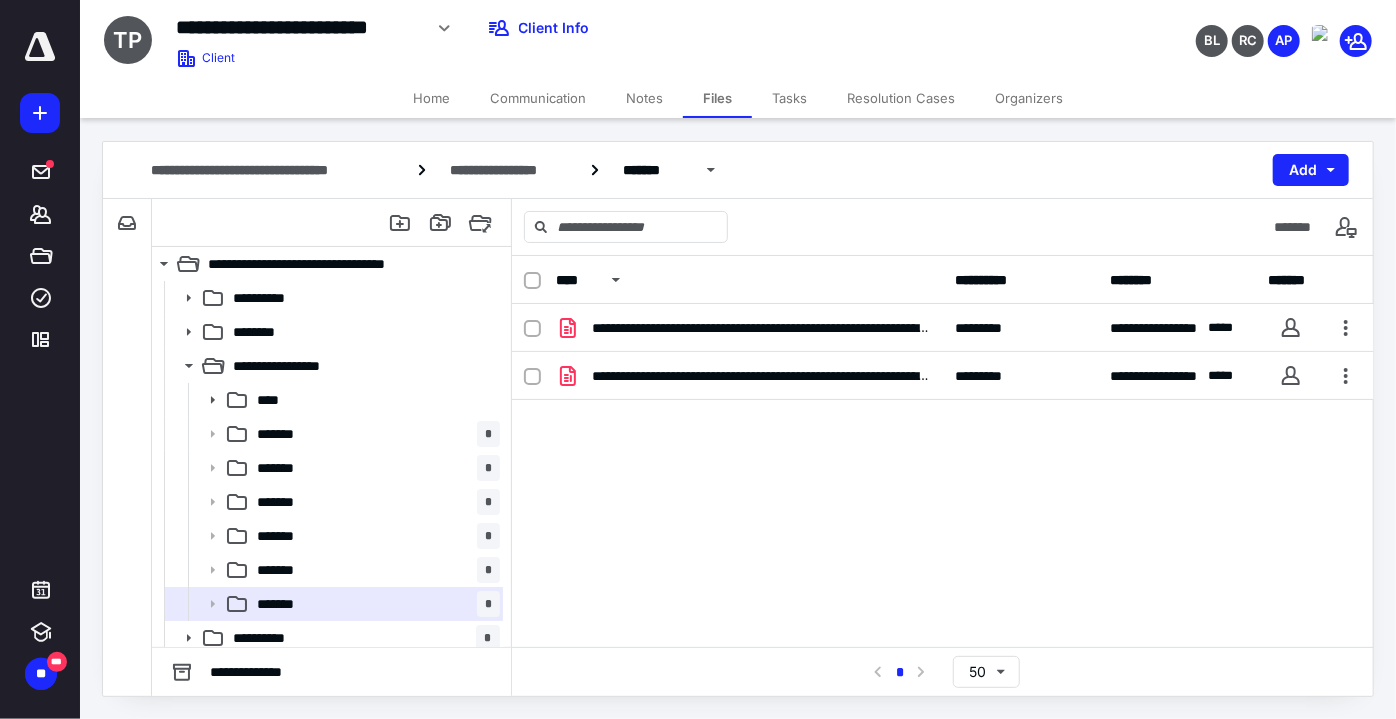 click at bounding box center [532, 281] 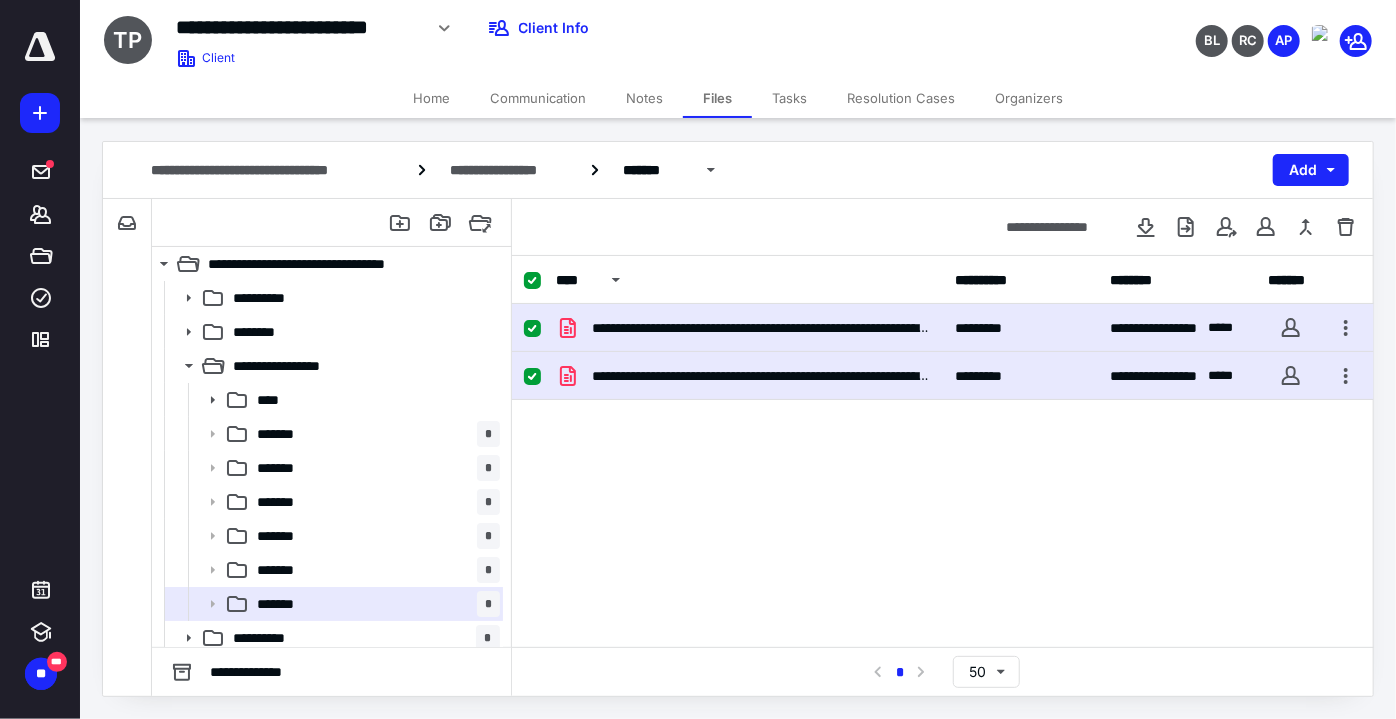 drag, startPoint x: 1261, startPoint y: 230, endPoint x: 1242, endPoint y: 241, distance: 21.954498 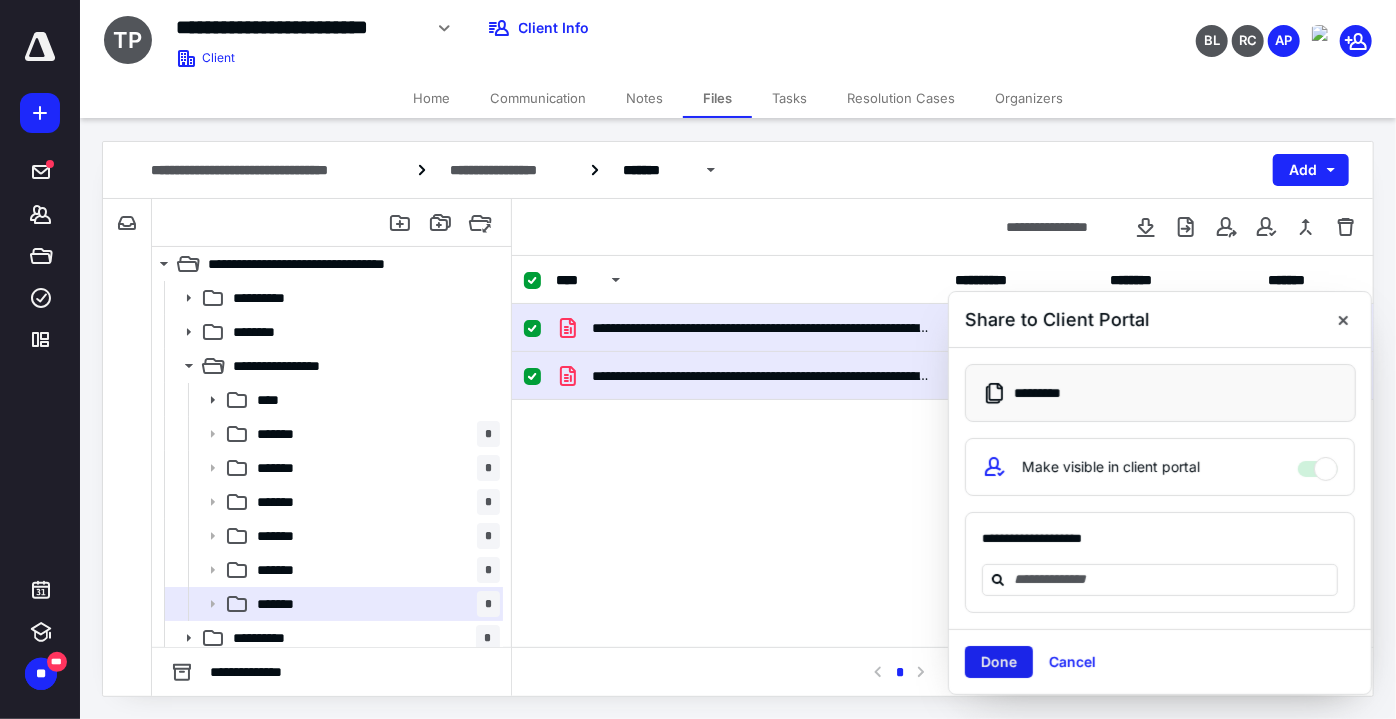 click on "Done" at bounding box center [999, 662] 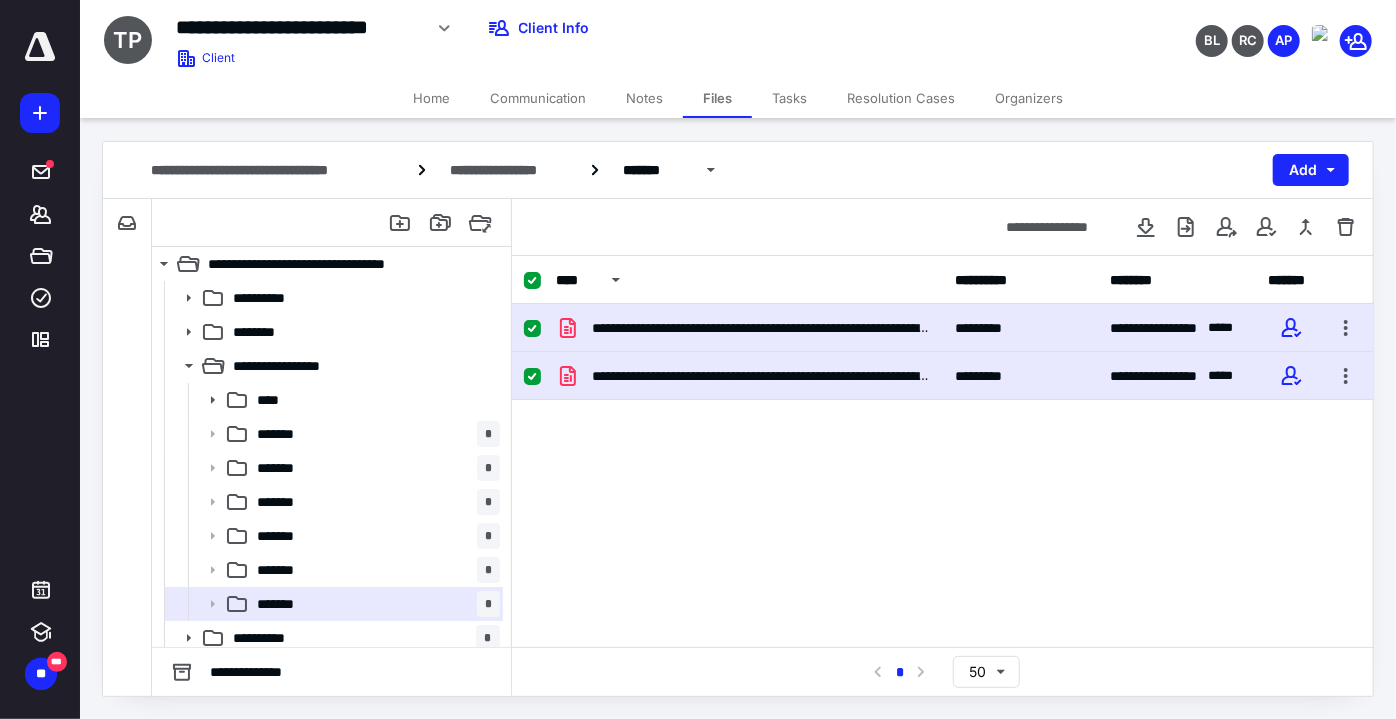 click on "**********" at bounding box center (943, 454) 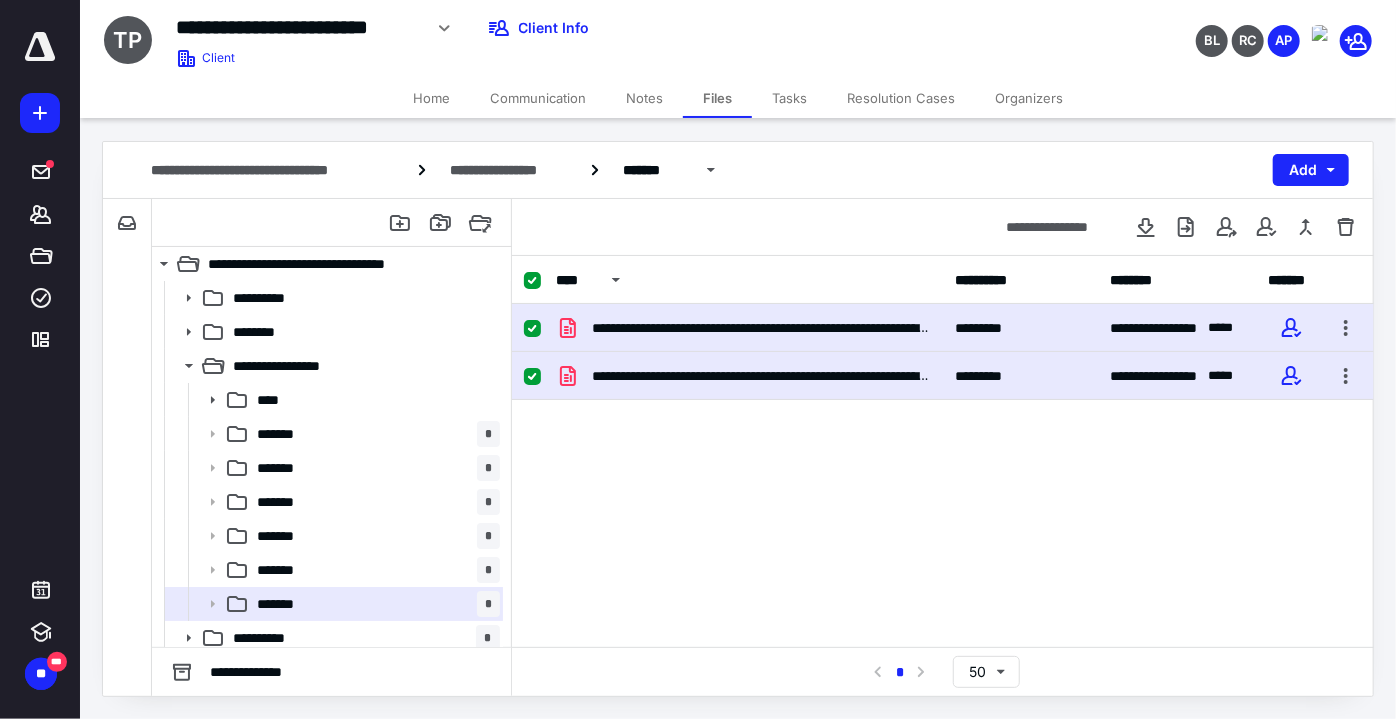 click 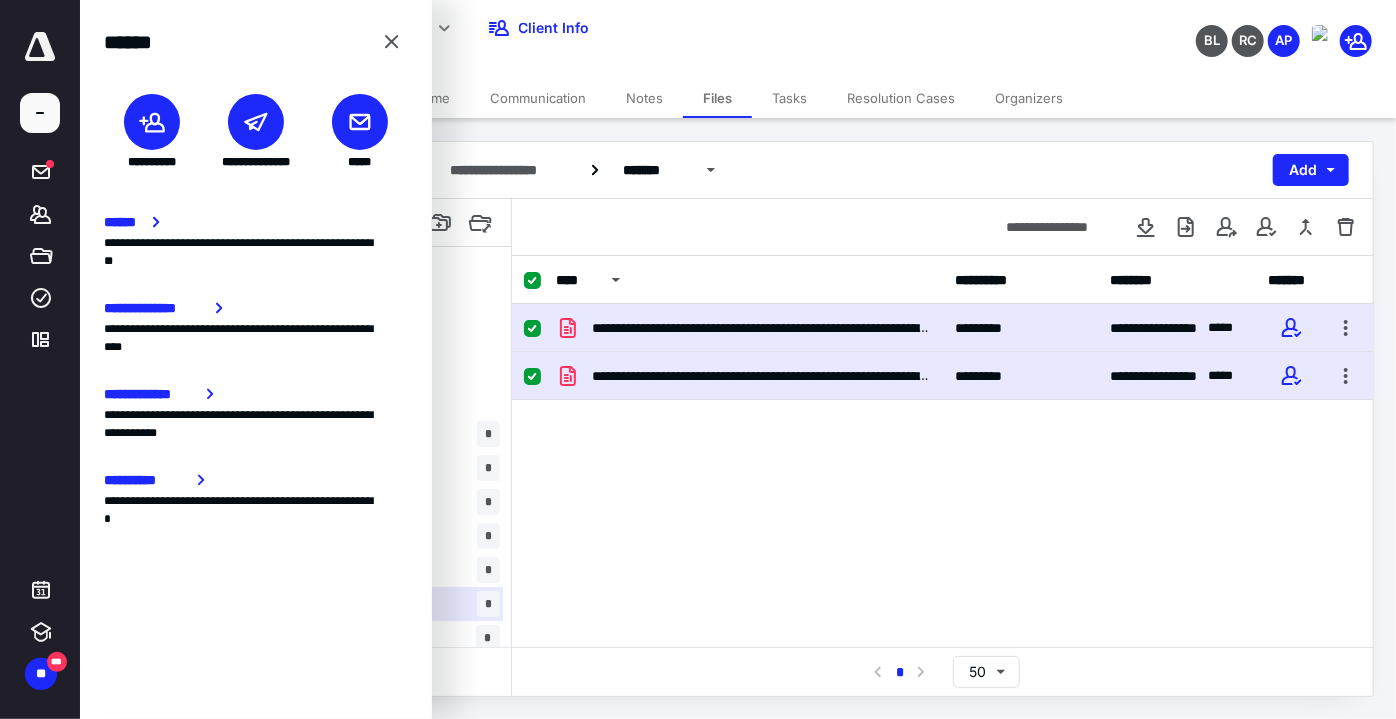 click 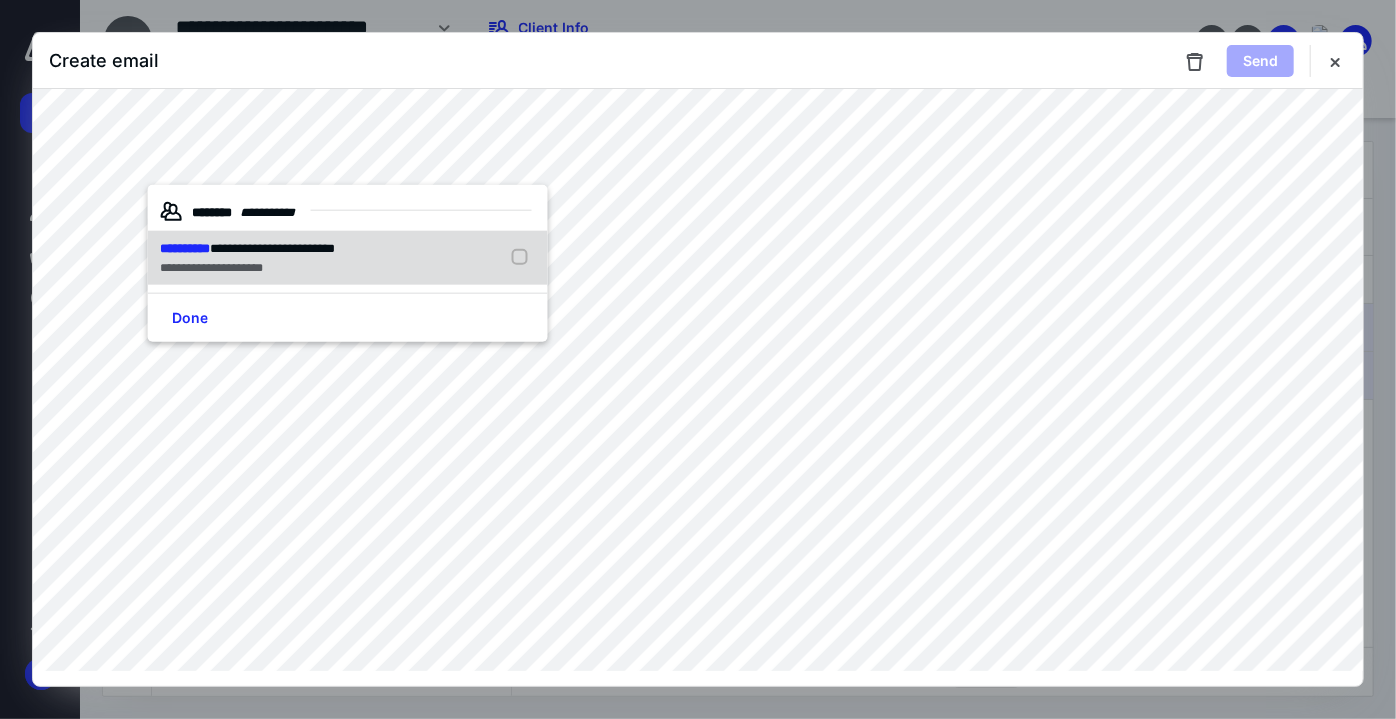 click on "**********" at bounding box center (247, 267) 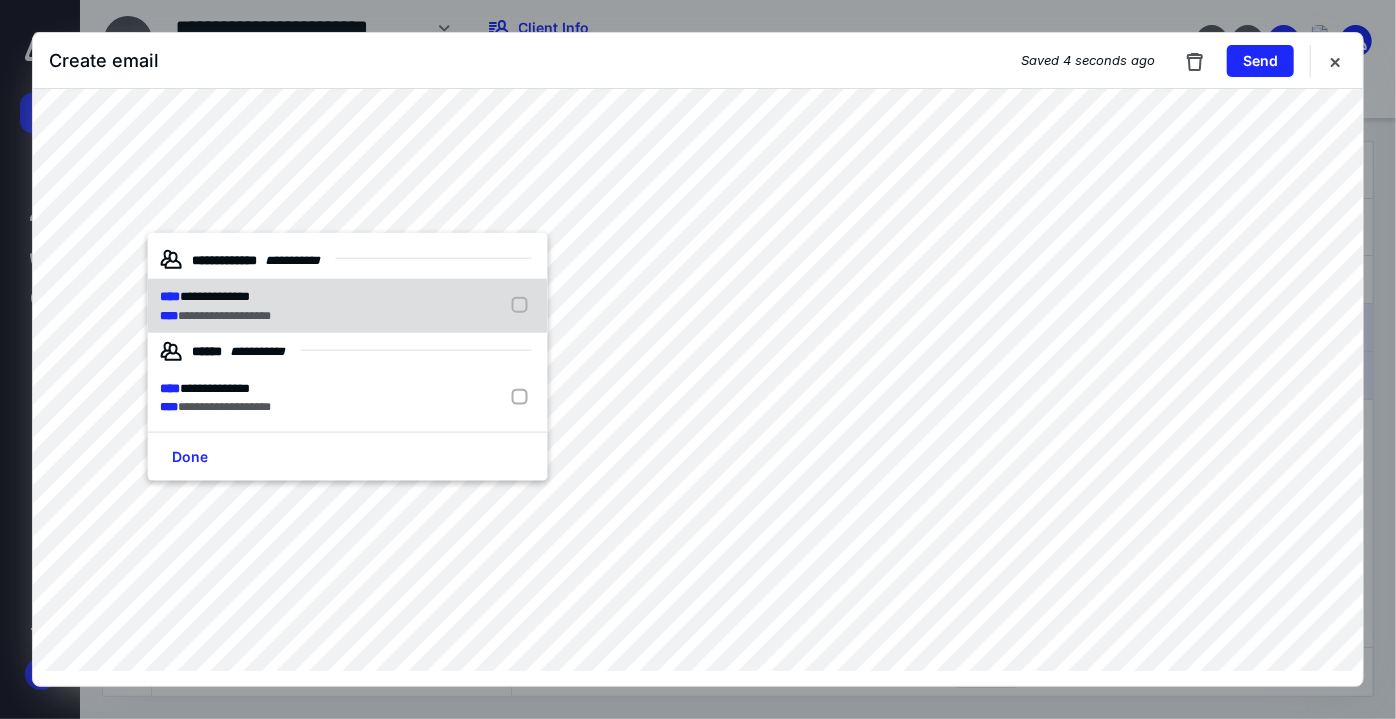 click on "**********" at bounding box center (219, 306) 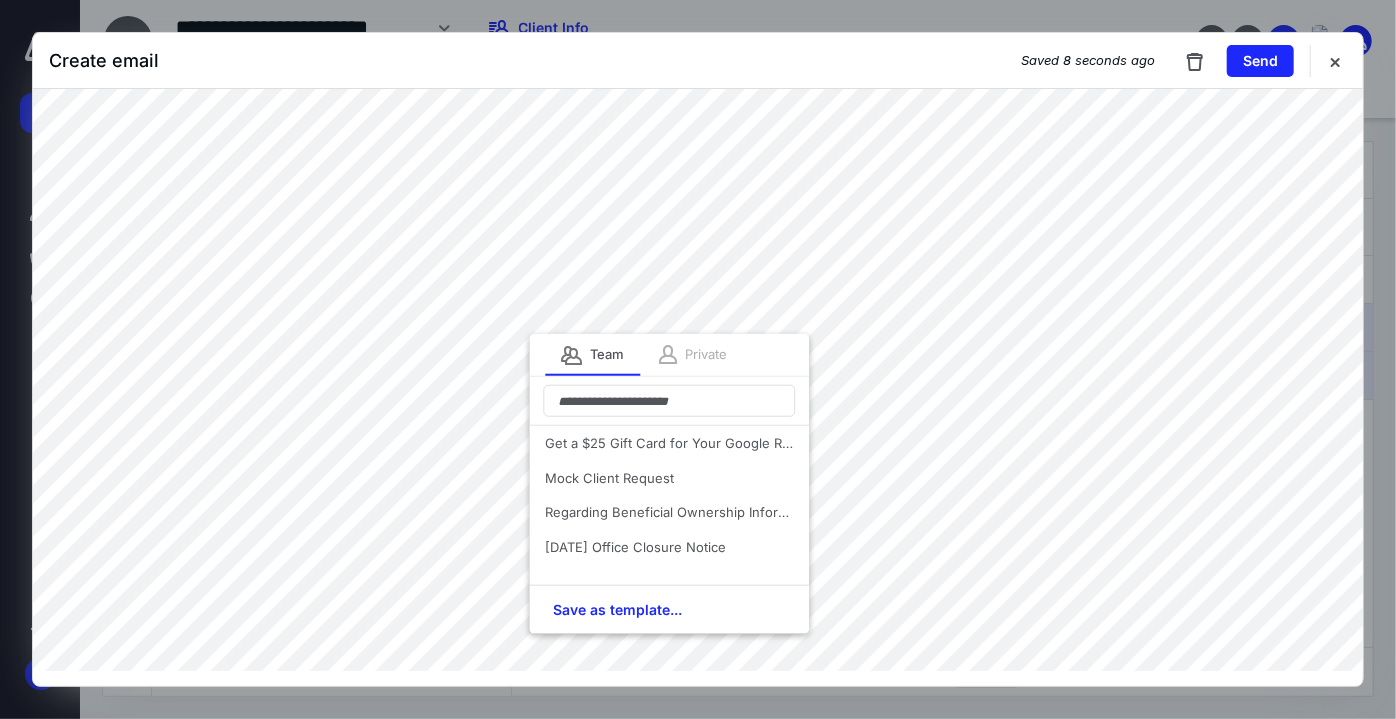 click on "Private" at bounding box center (706, 355) 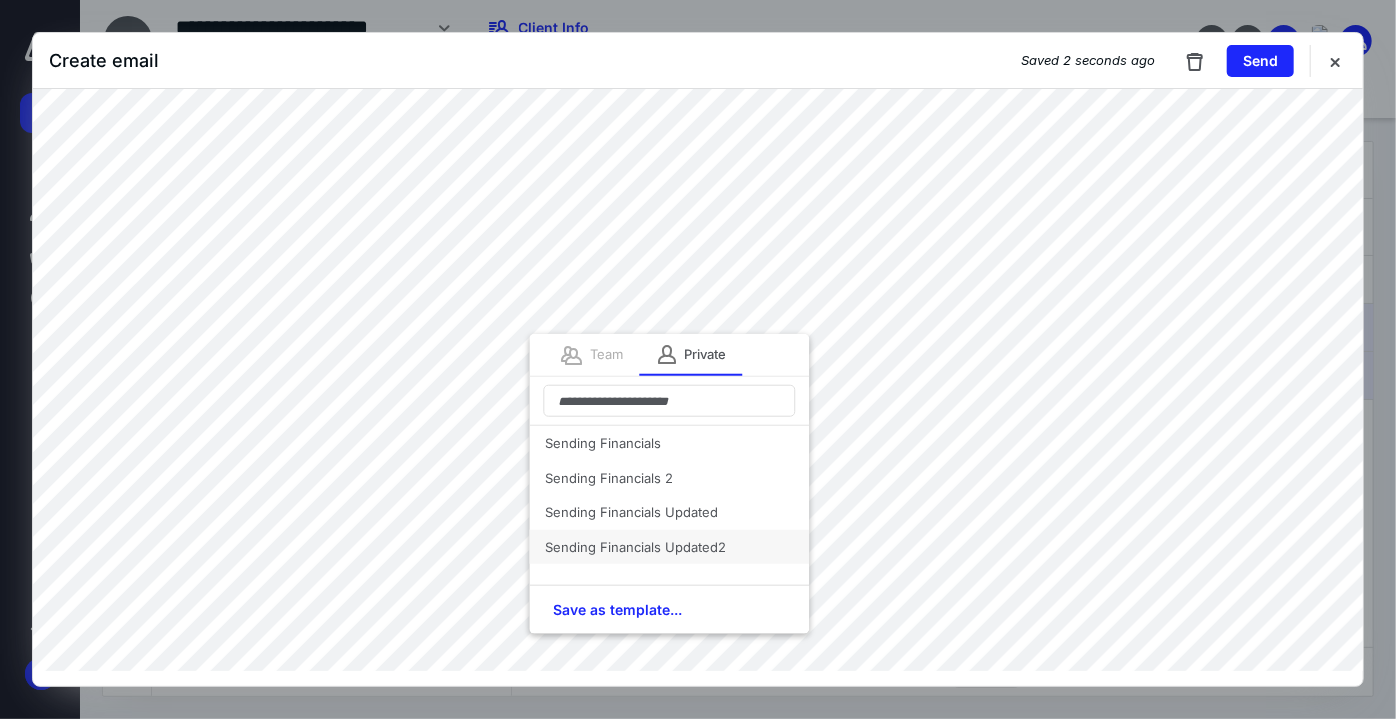 click on "Sending Financials Updated2" at bounding box center (669, 547) 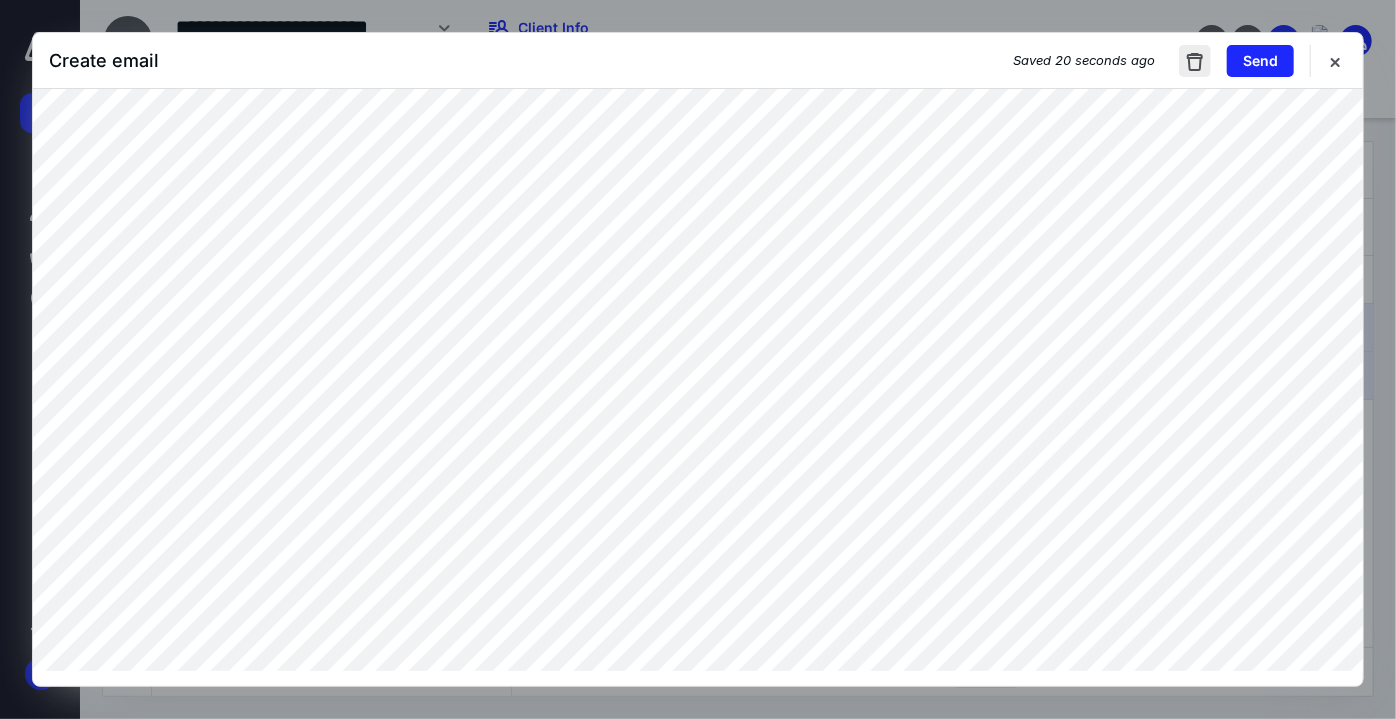 click at bounding box center [1195, 61] 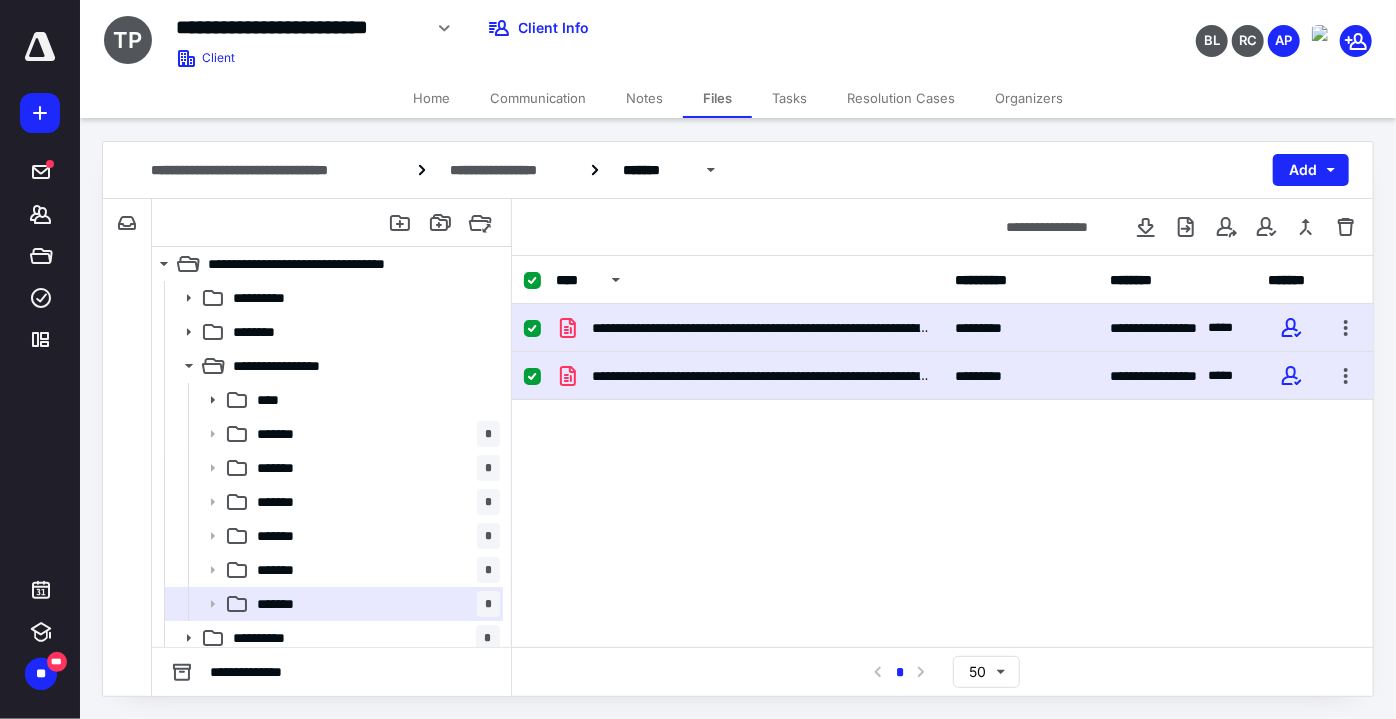 drag, startPoint x: 568, startPoint y: 102, endPoint x: 584, endPoint y: 98, distance: 16.492422 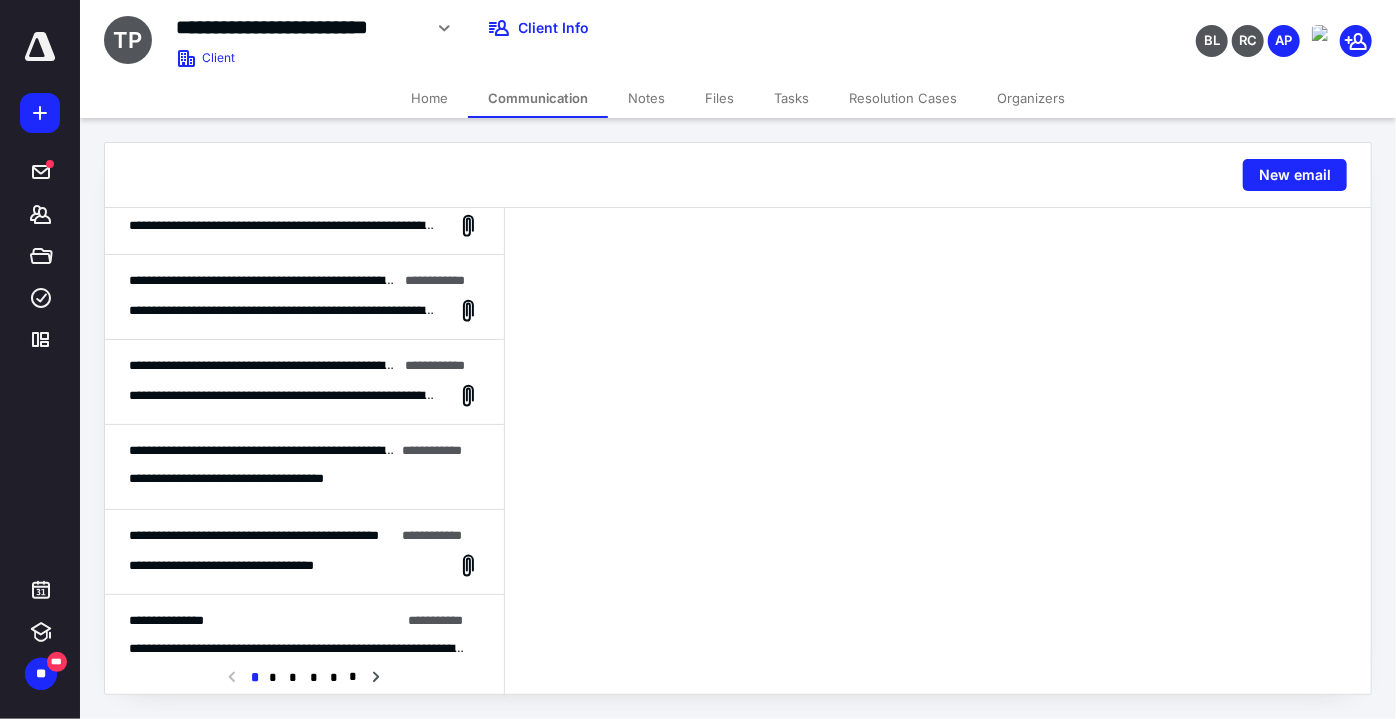 scroll, scrollTop: 1250, scrollLeft: 0, axis: vertical 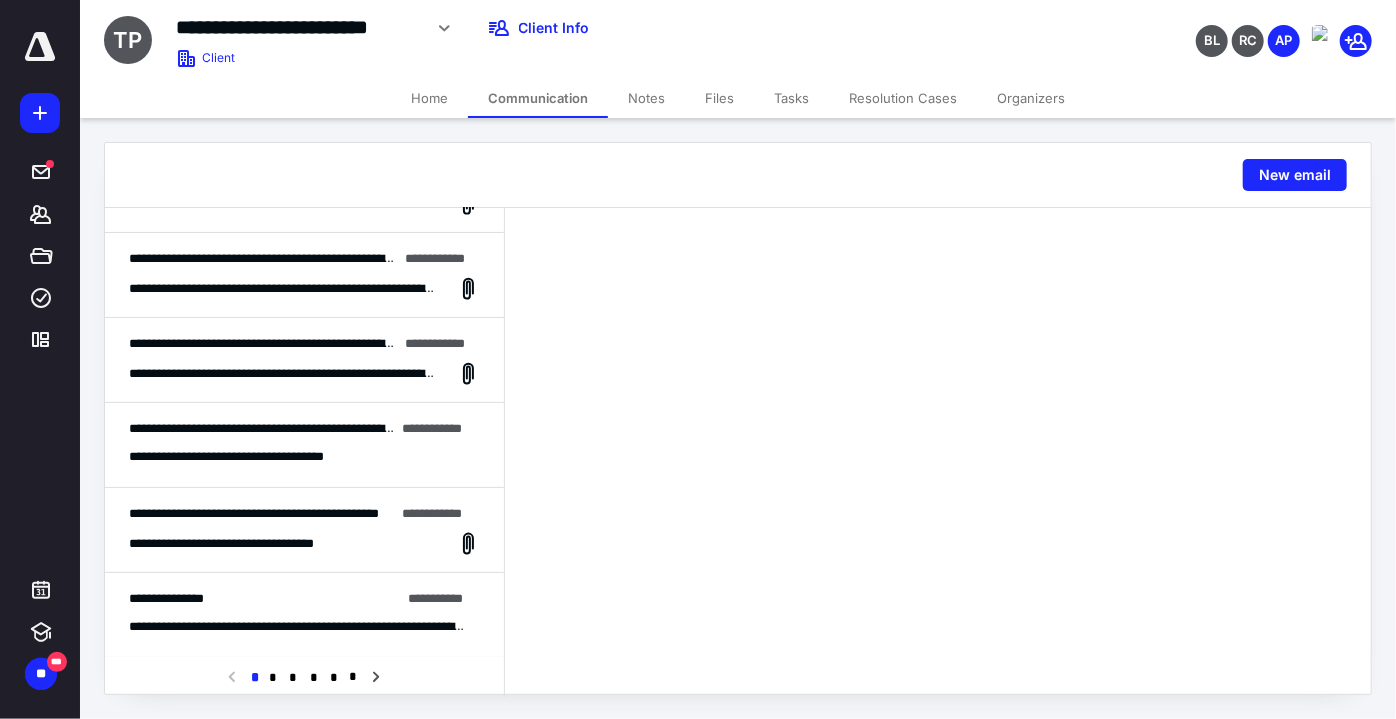click on "**********" at bounding box center [247, 544] 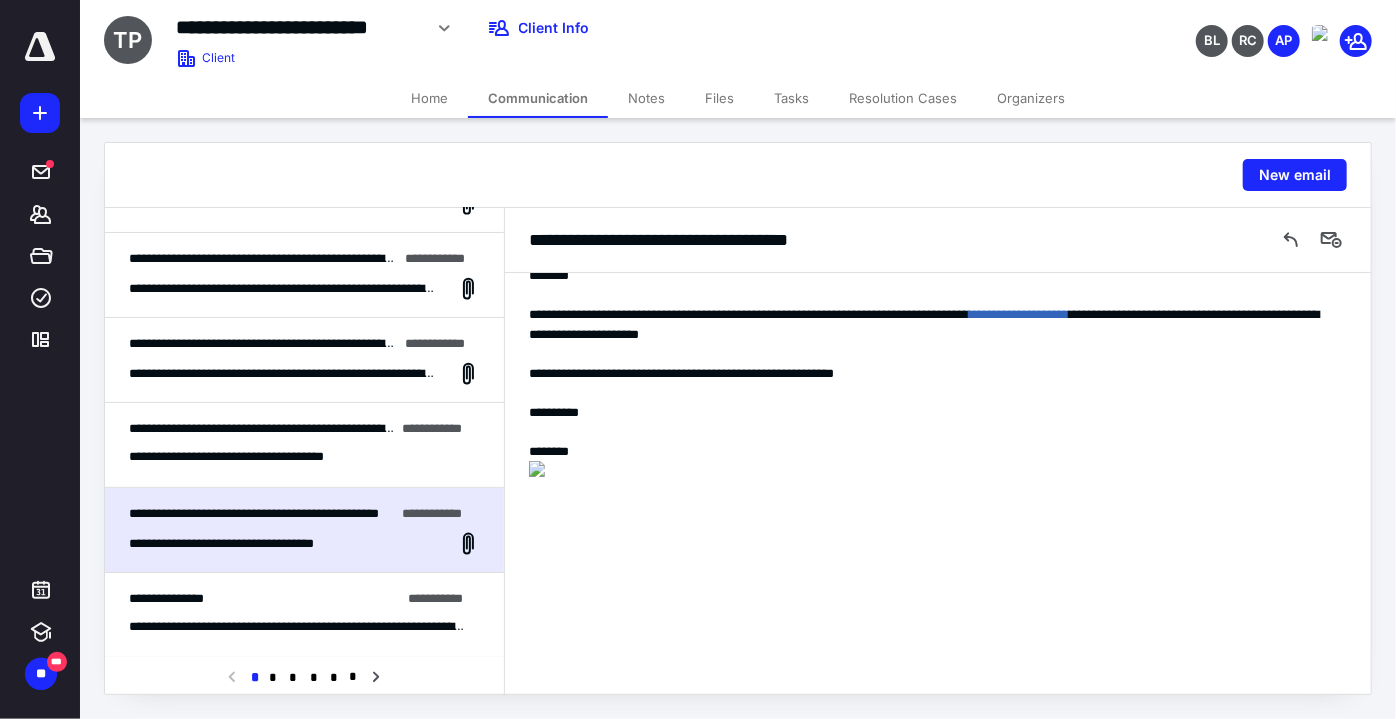 scroll, scrollTop: 257, scrollLeft: 0, axis: vertical 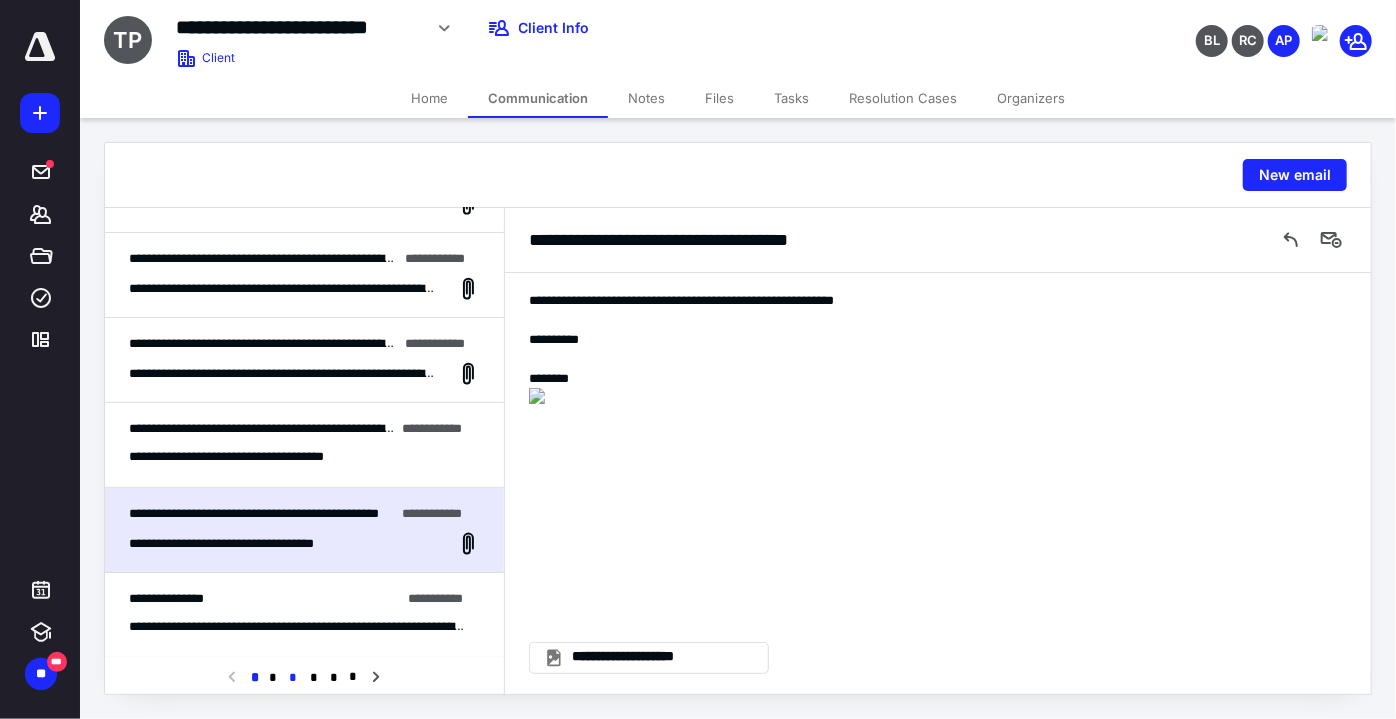 click on "*" at bounding box center [293, 678] 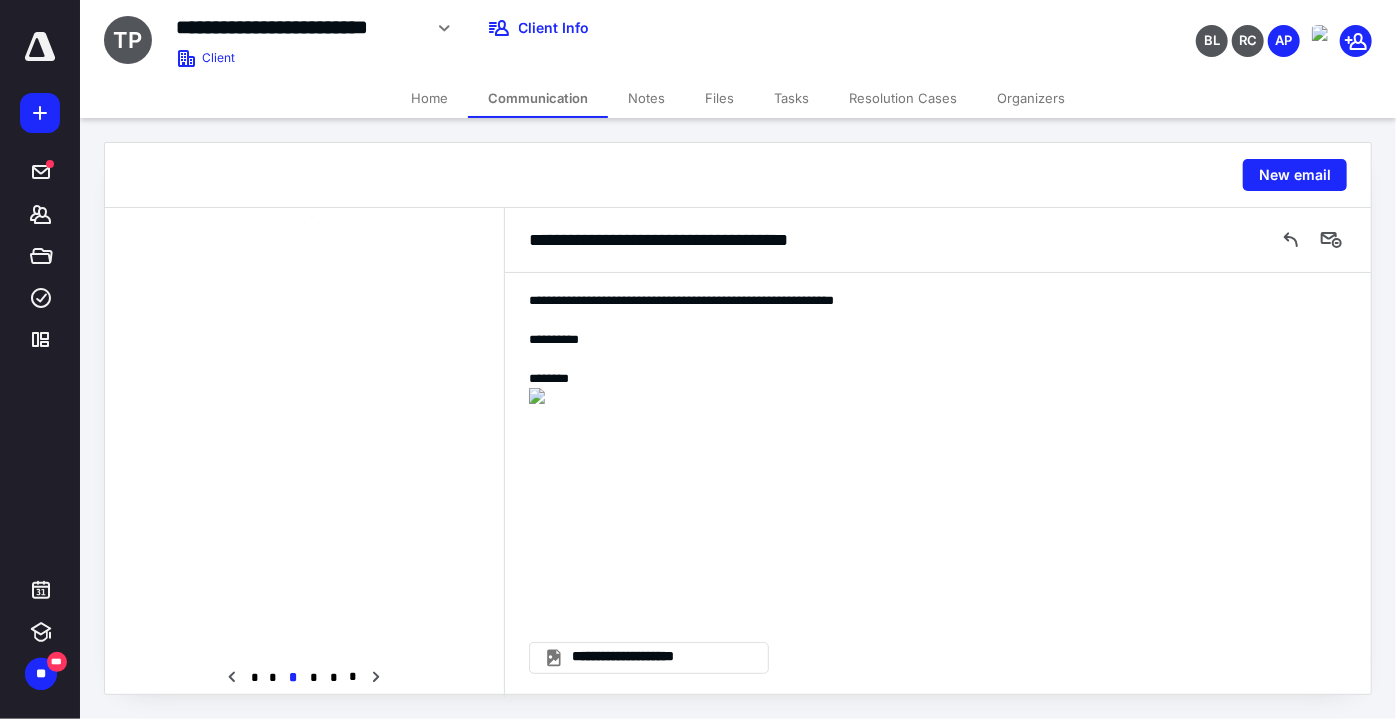 scroll, scrollTop: 0, scrollLeft: 0, axis: both 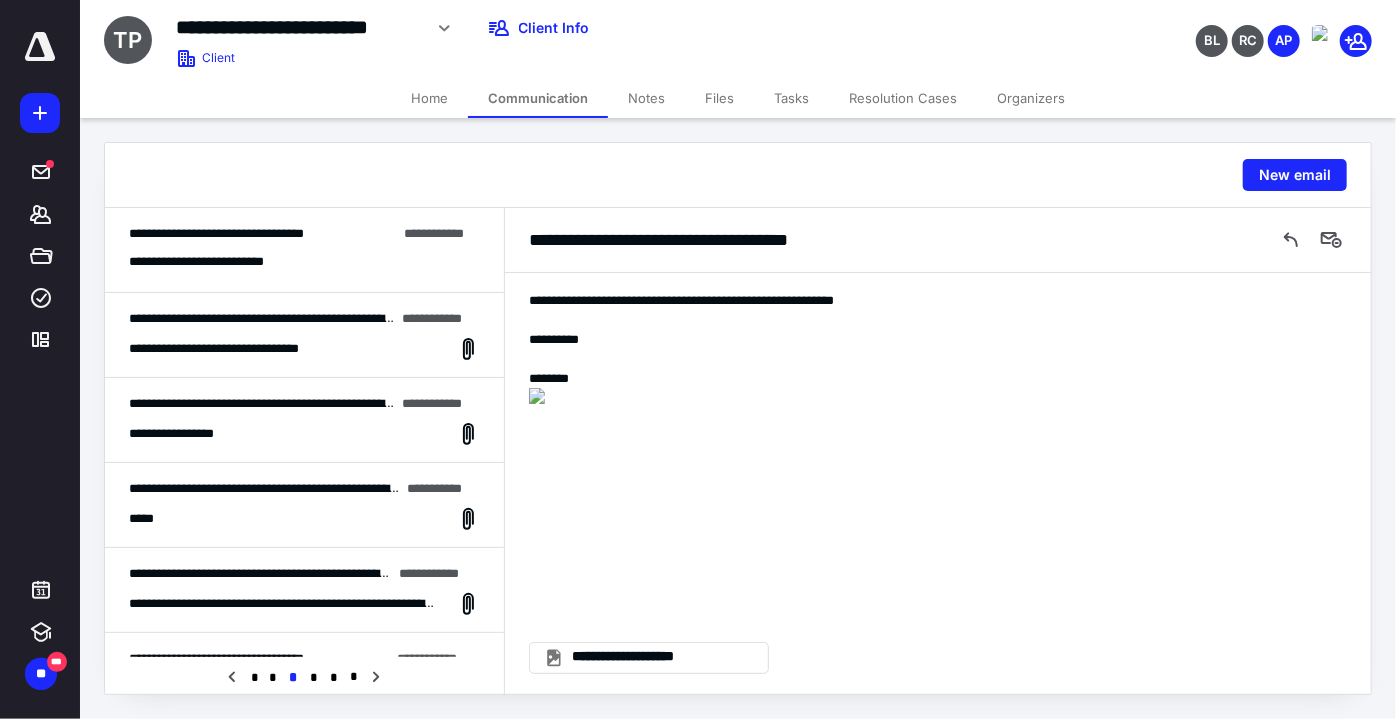 click on "**********" at bounding box center [244, 349] 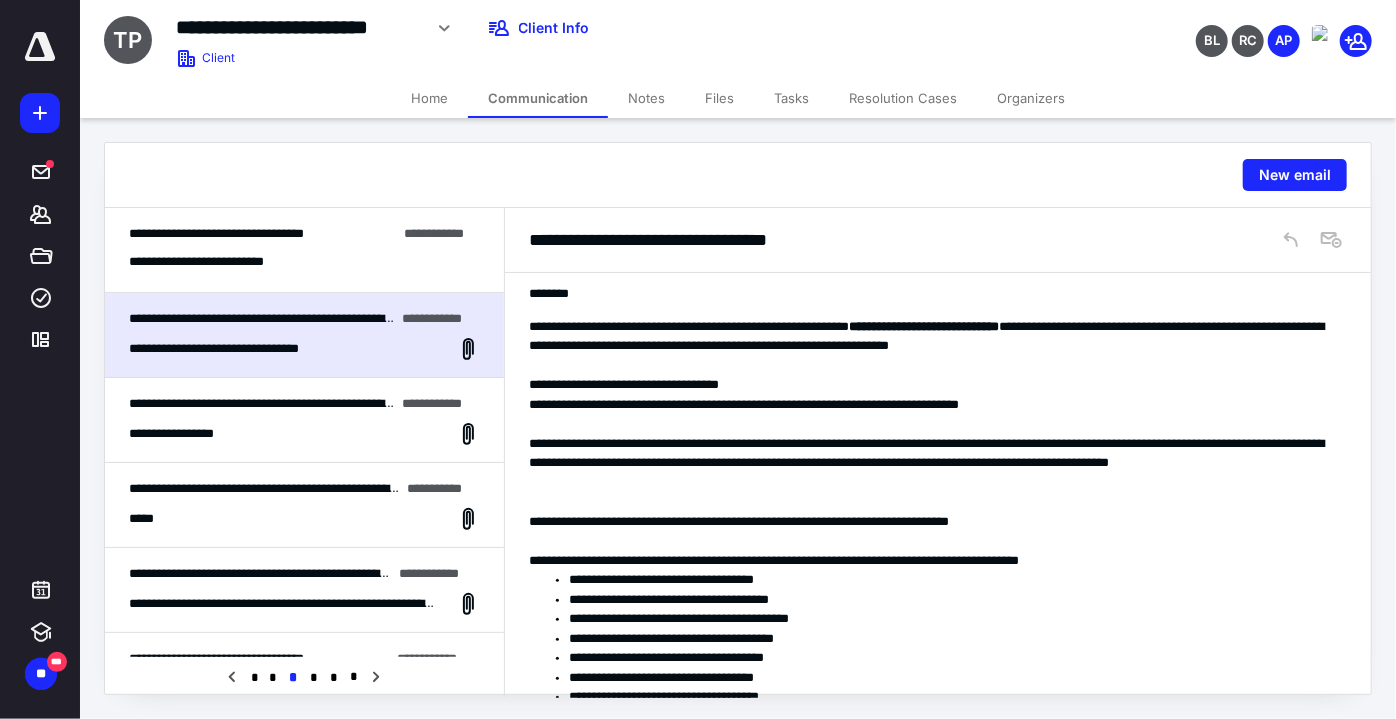 scroll, scrollTop: 0, scrollLeft: 0, axis: both 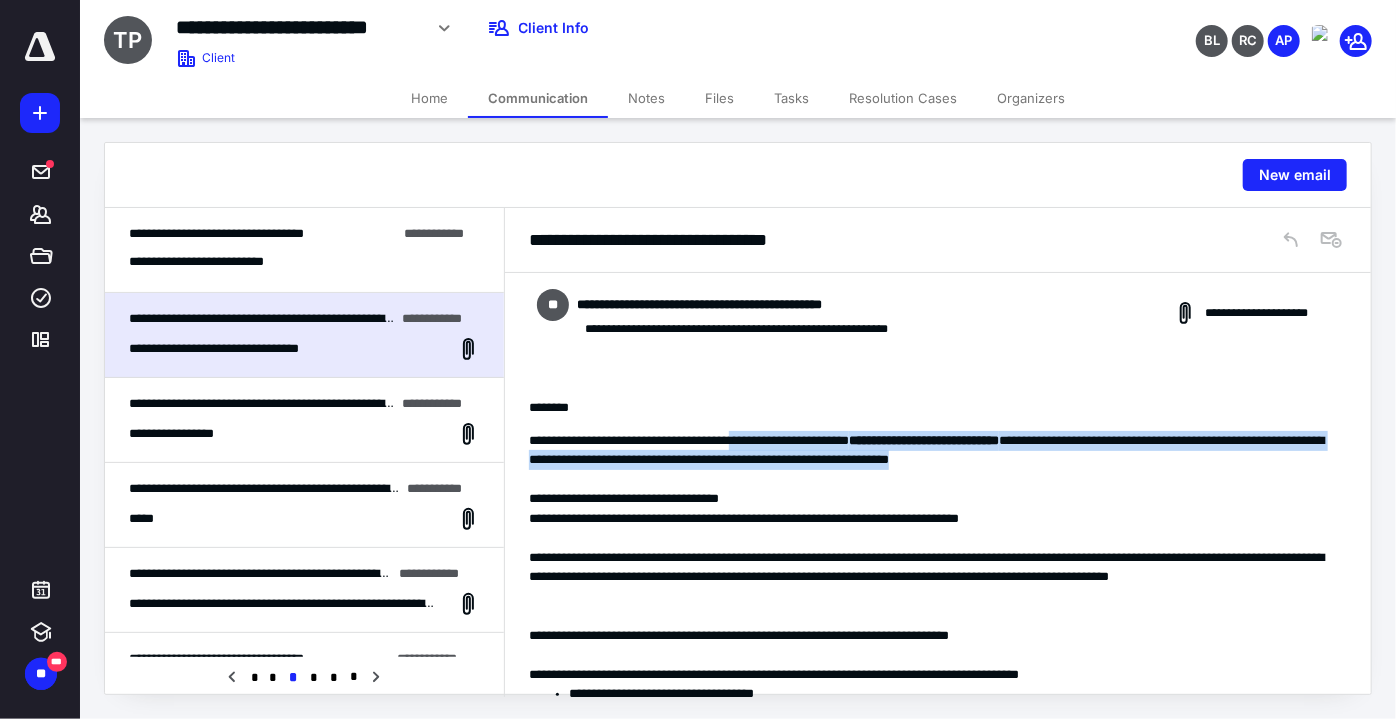 drag, startPoint x: 790, startPoint y: 436, endPoint x: 1200, endPoint y: 455, distance: 410.44 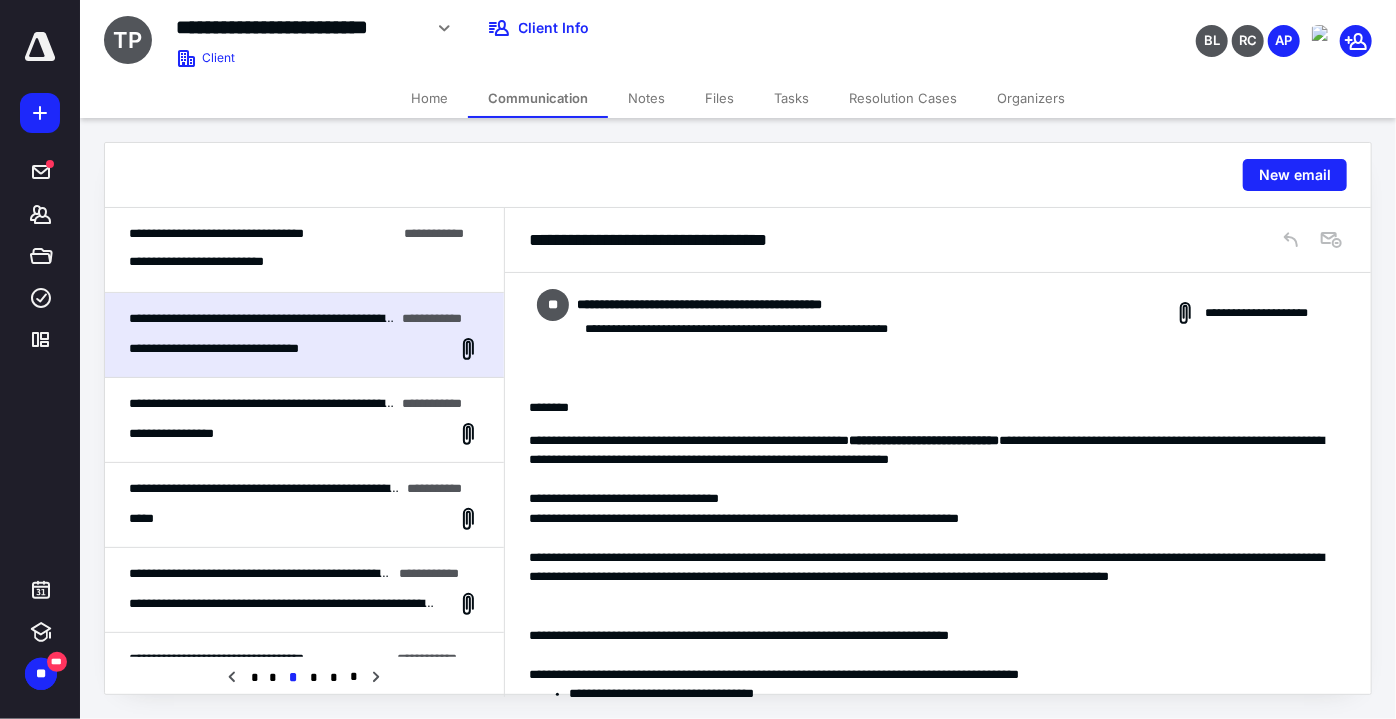 drag, startPoint x: 976, startPoint y: 496, endPoint x: 930, endPoint y: 497, distance: 46.010868 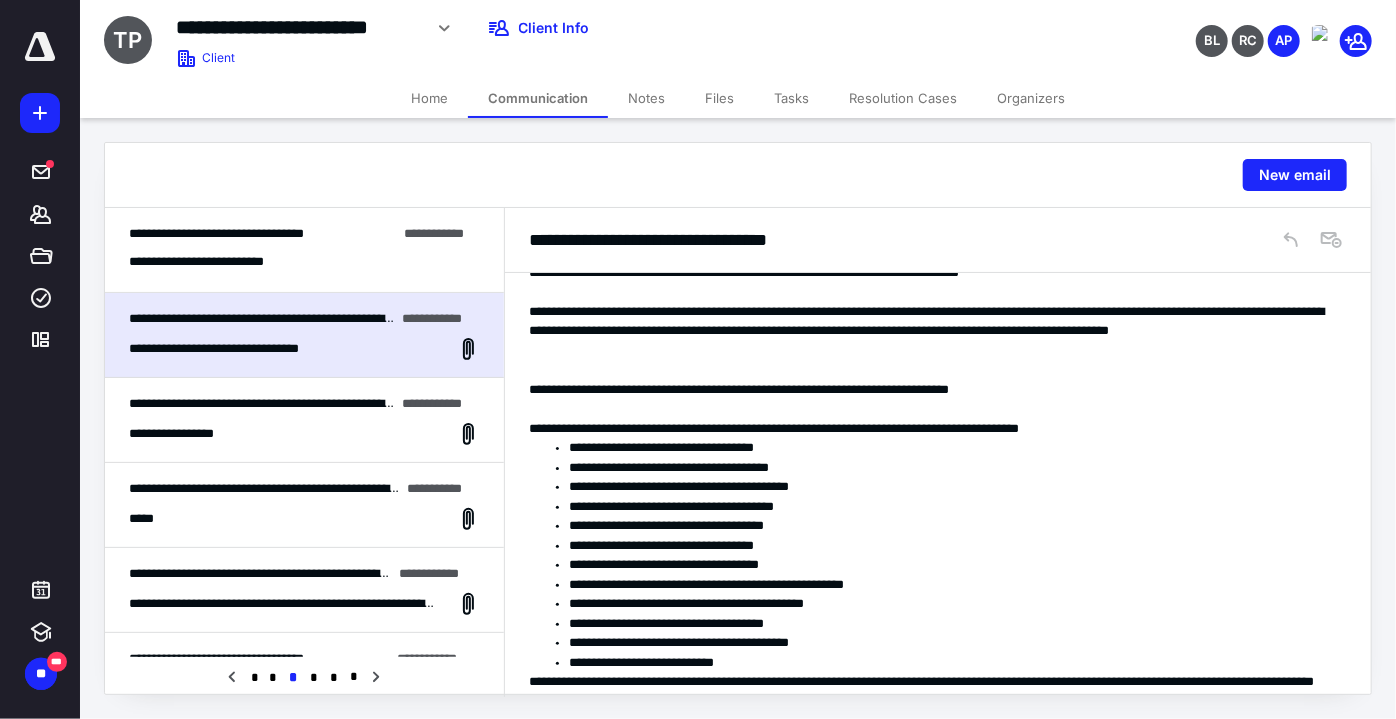scroll, scrollTop: 272, scrollLeft: 0, axis: vertical 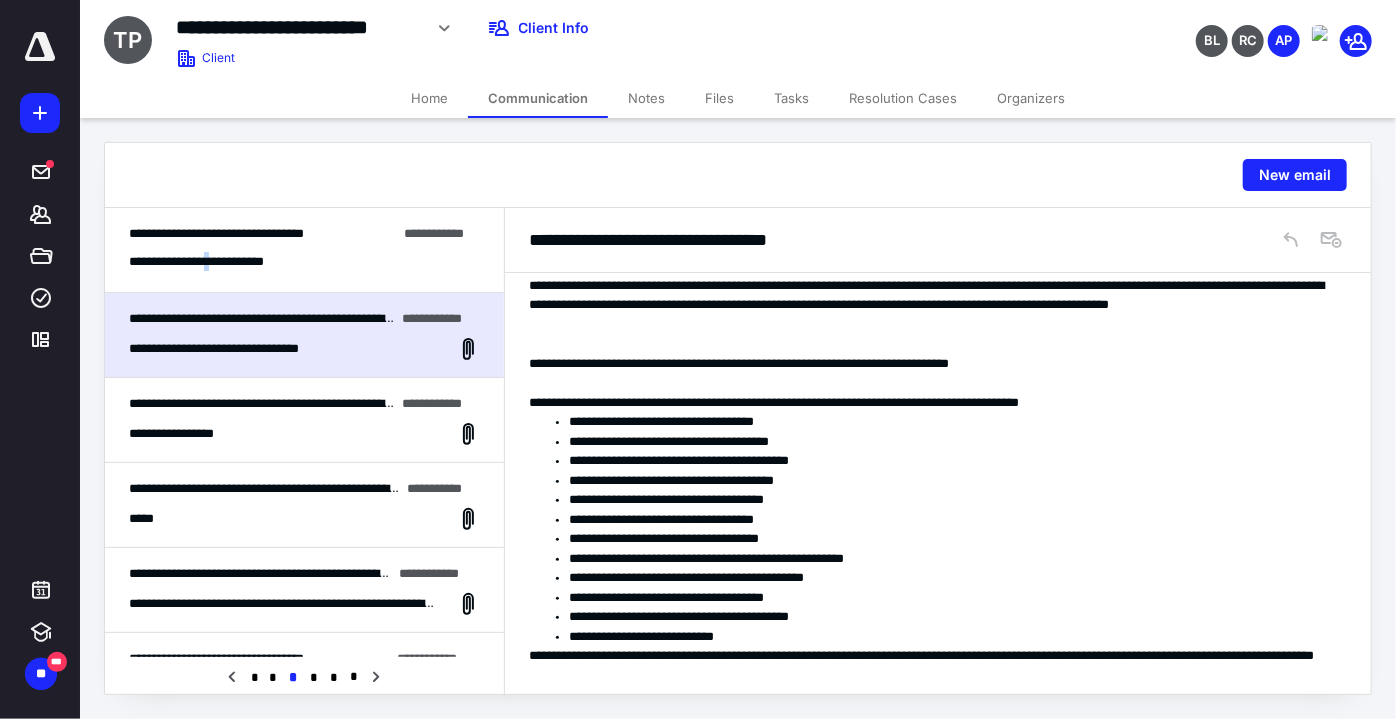 click on "**********" at bounding box center [219, 262] 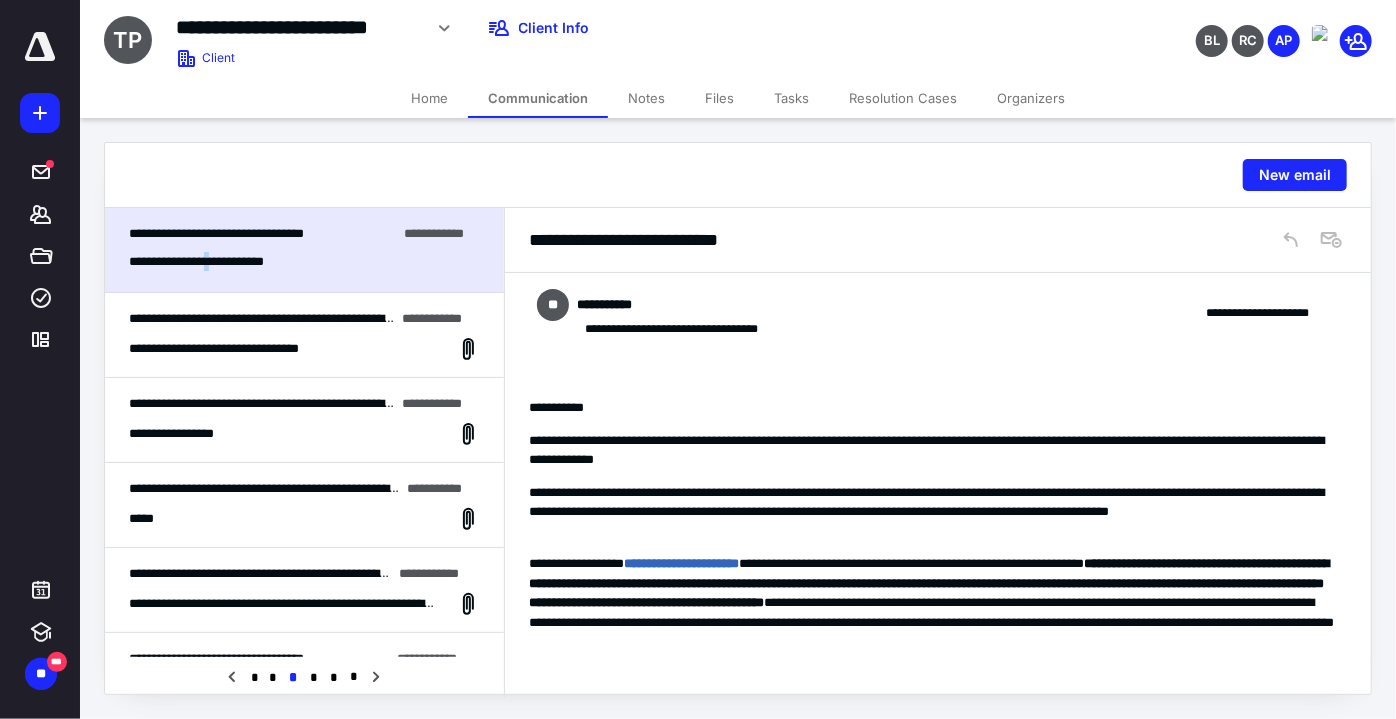 scroll, scrollTop: 512, scrollLeft: 0, axis: vertical 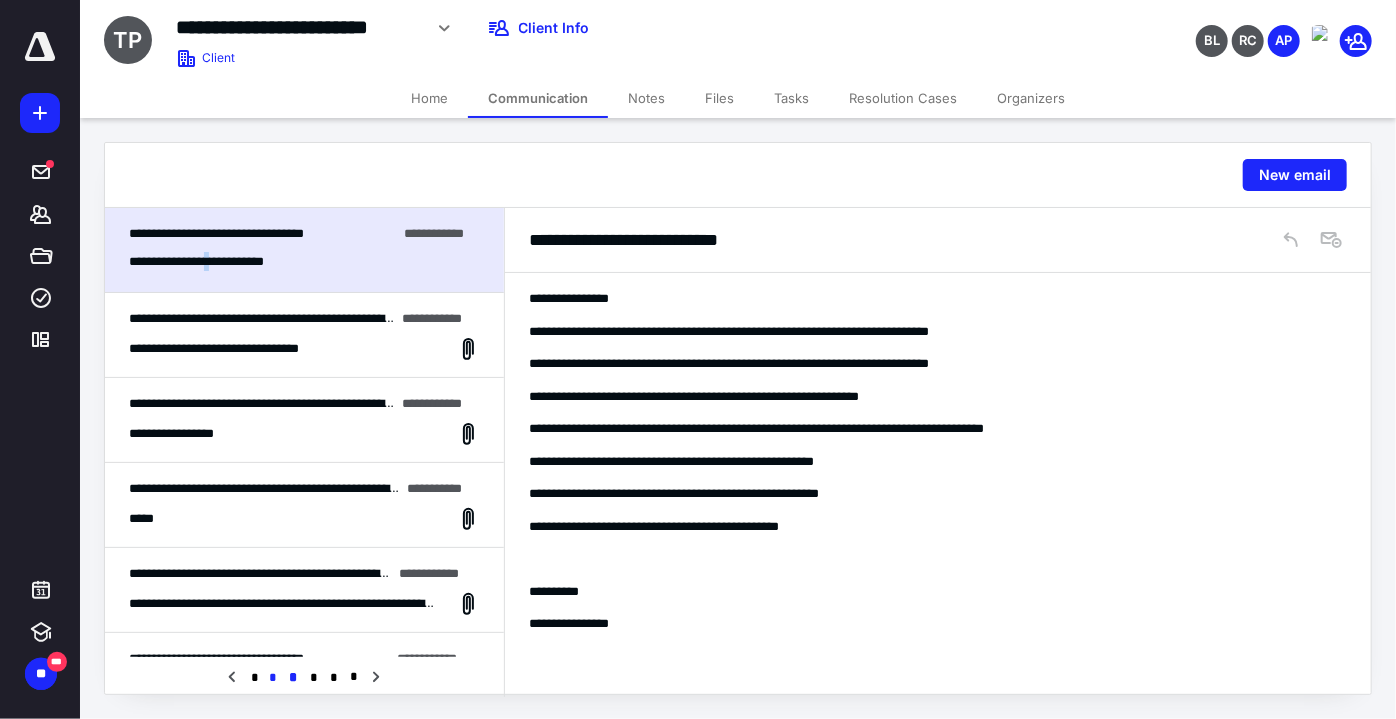 click on "*" at bounding box center [273, 678] 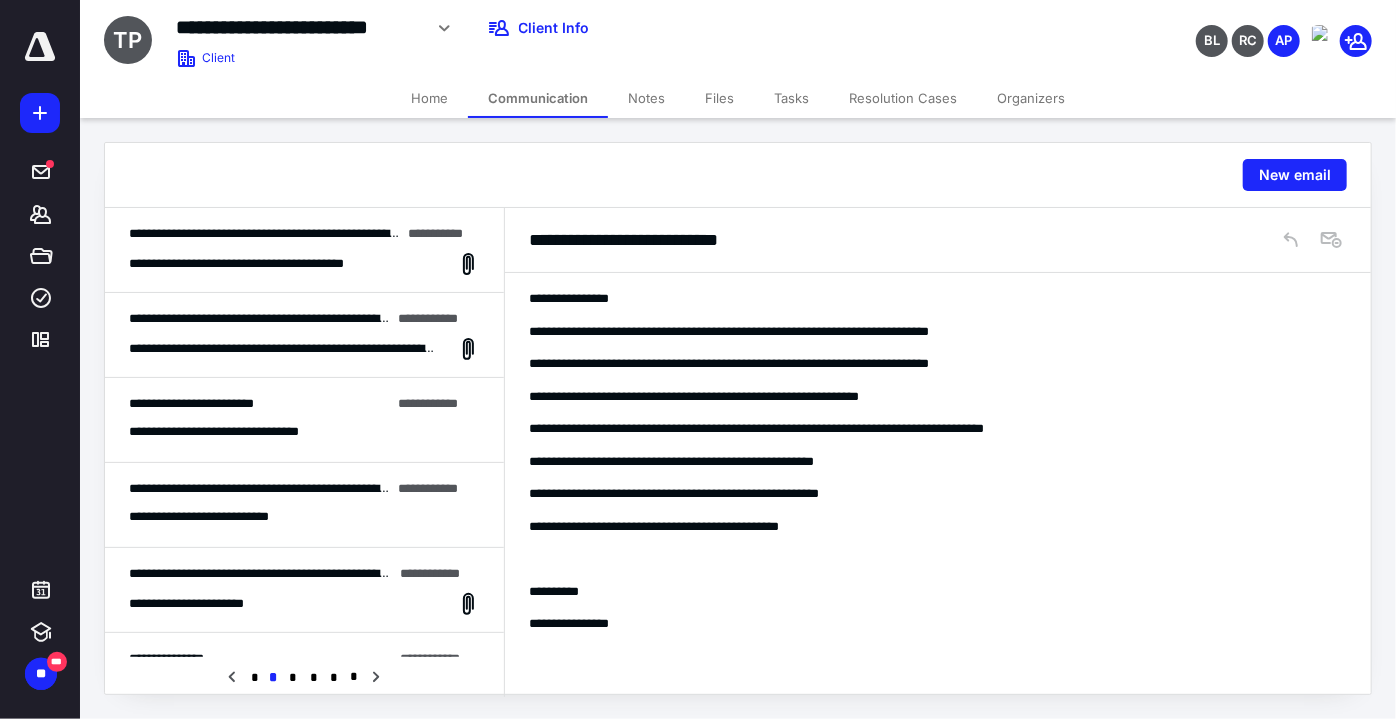 click on "**********" at bounding box center [304, 250] 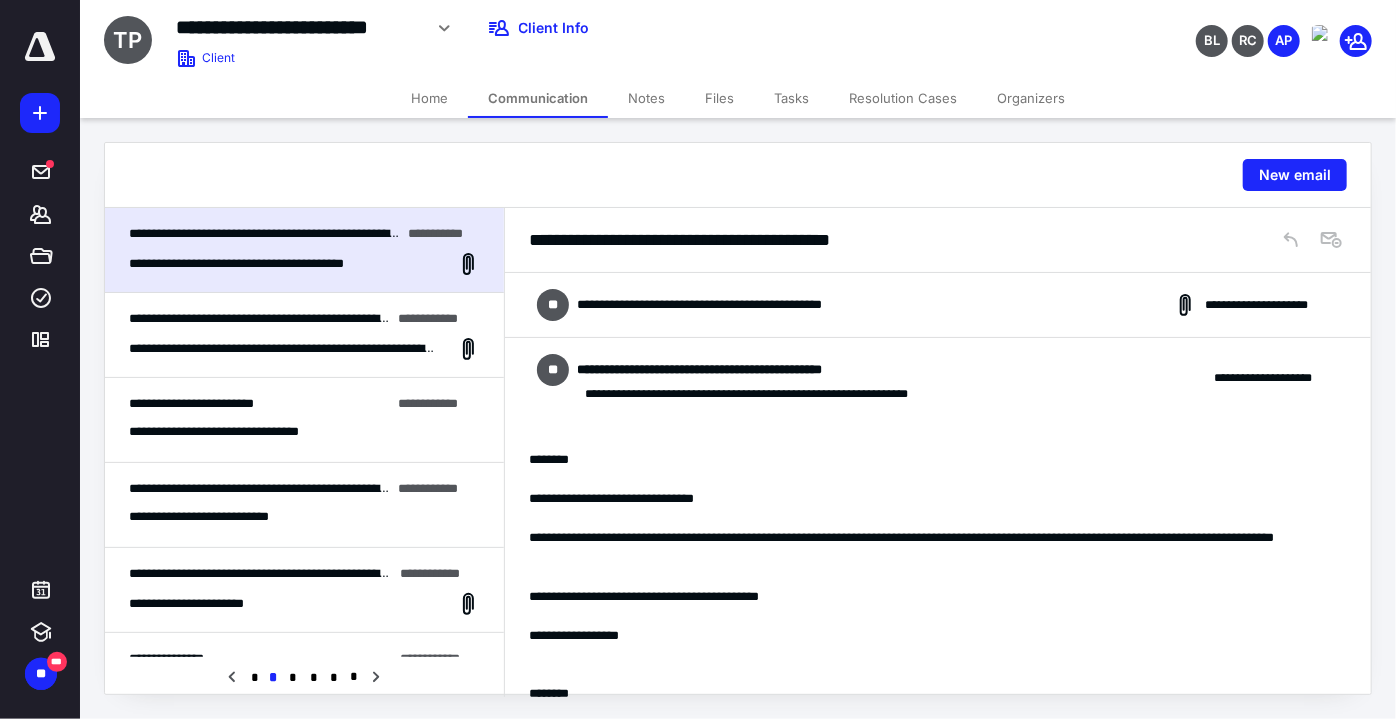 scroll, scrollTop: 424, scrollLeft: 0, axis: vertical 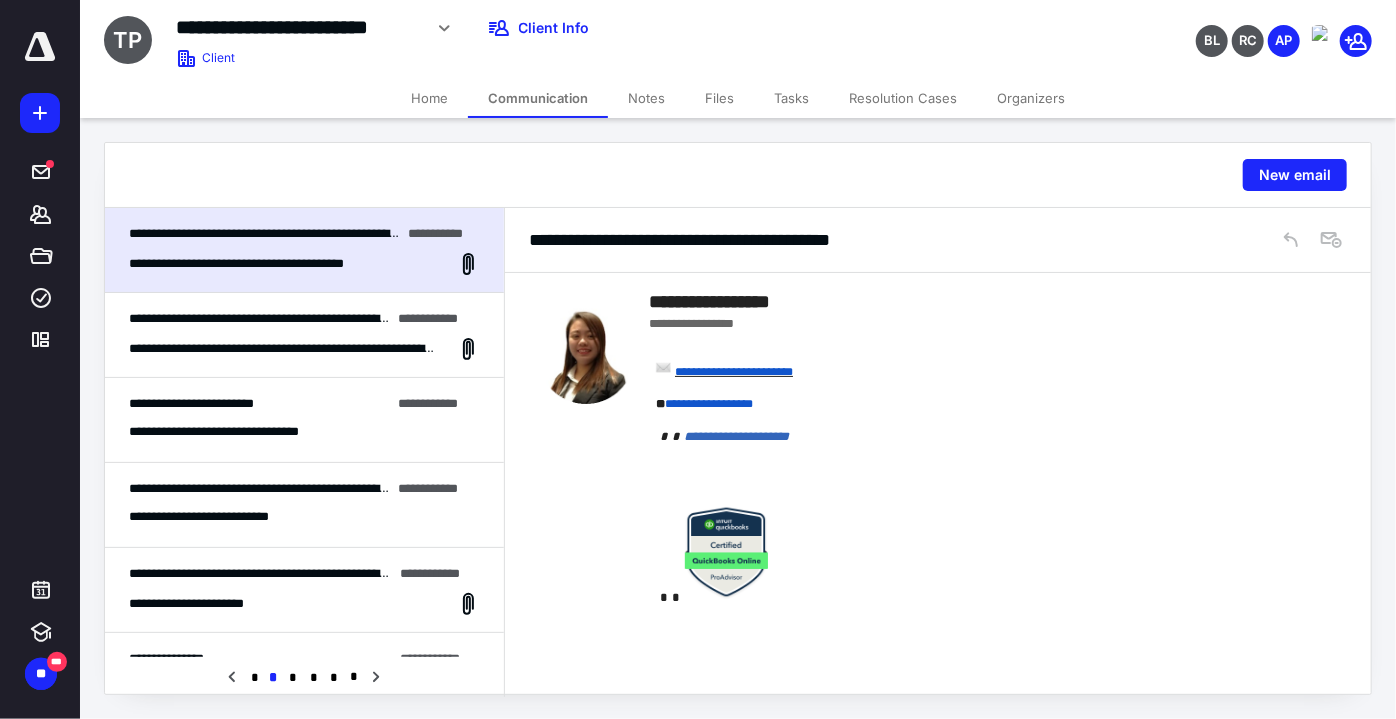 click on "**********" at bounding box center (304, 335) 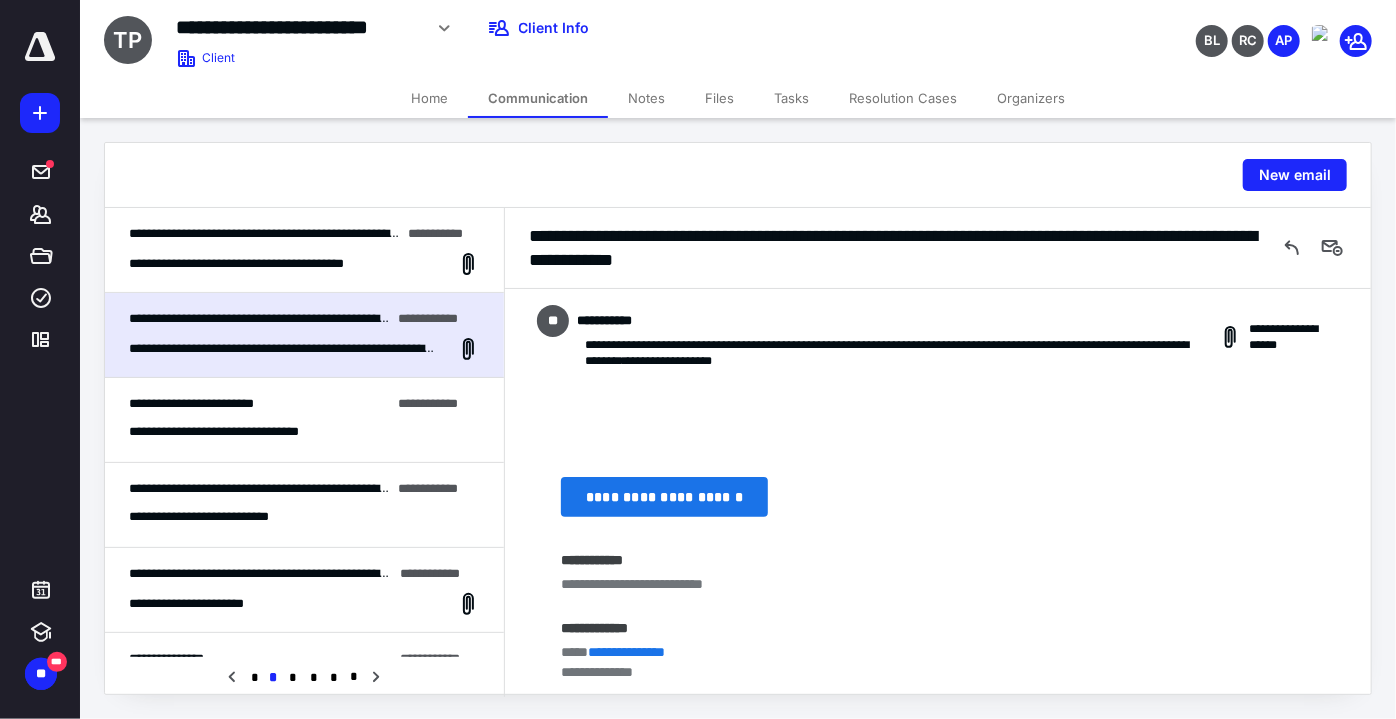click on "**********" at bounding box center [191, 403] 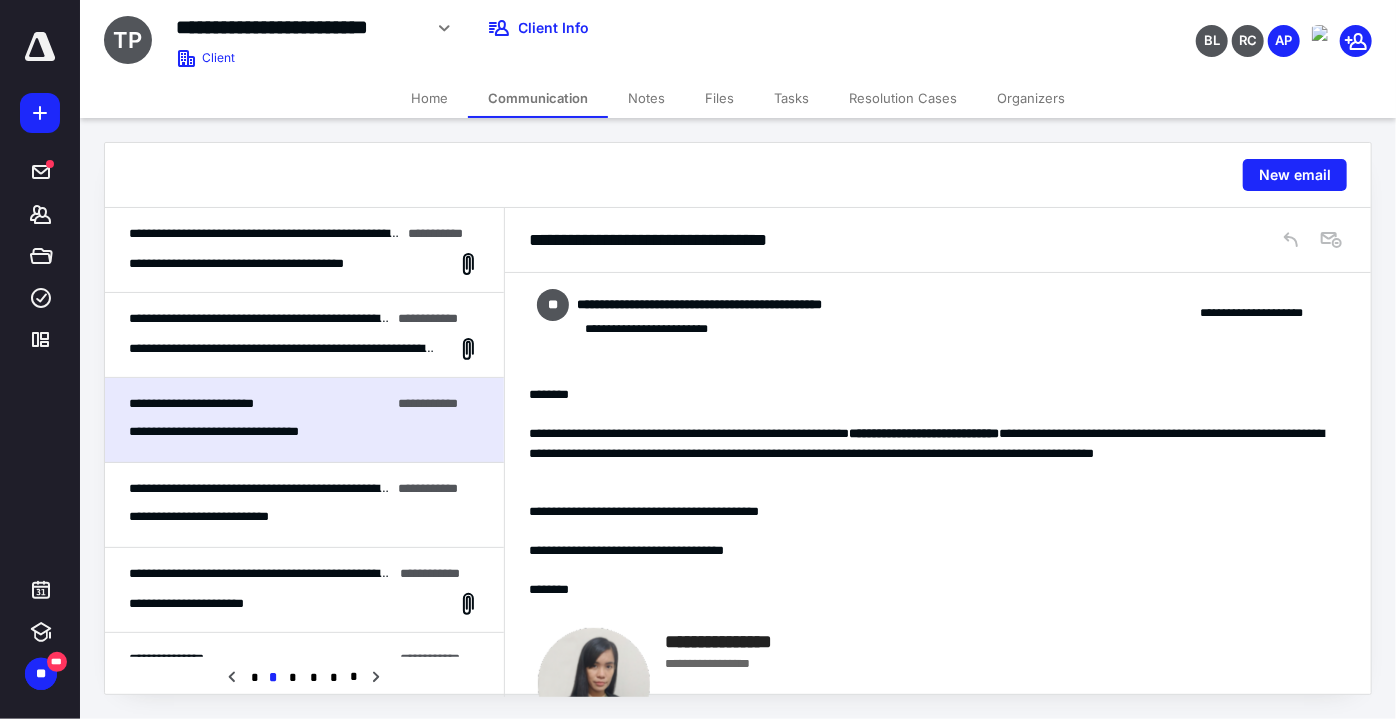 click on "**********" at bounding box center [294, 488] 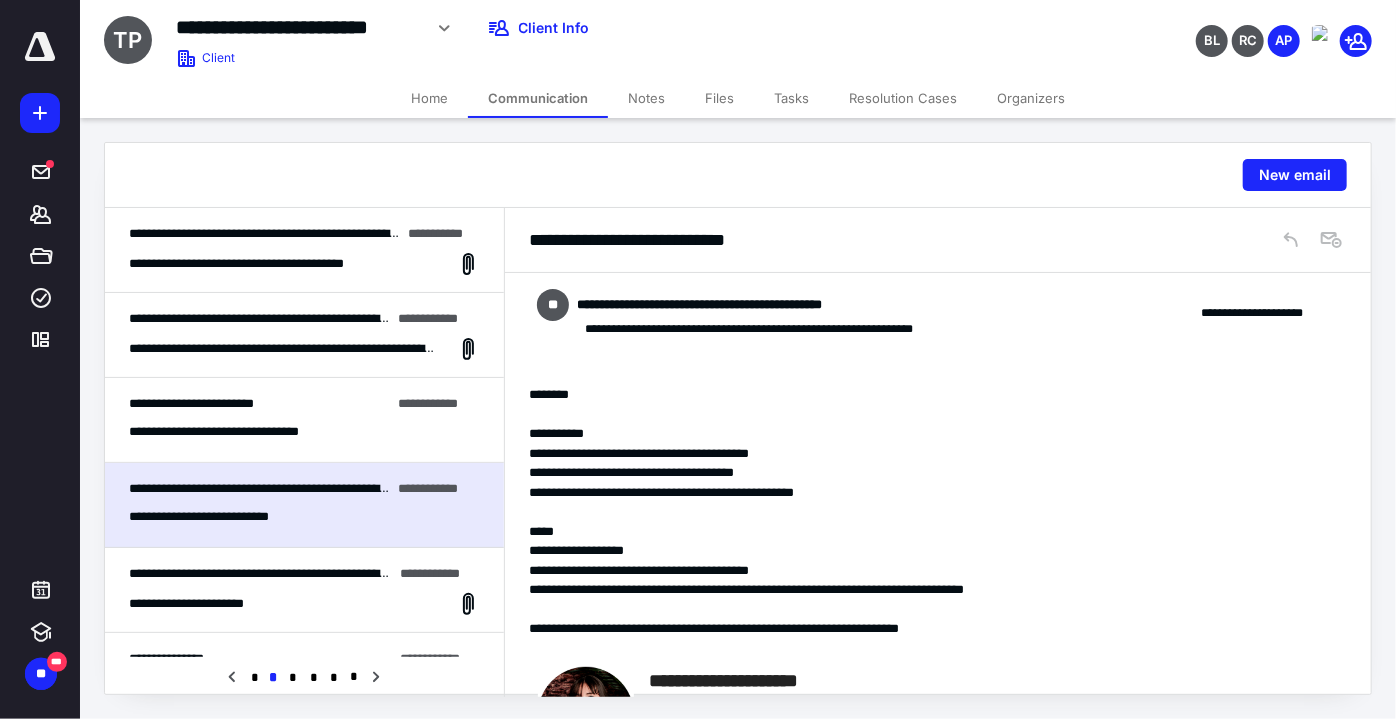 scroll, scrollTop: 277, scrollLeft: 0, axis: vertical 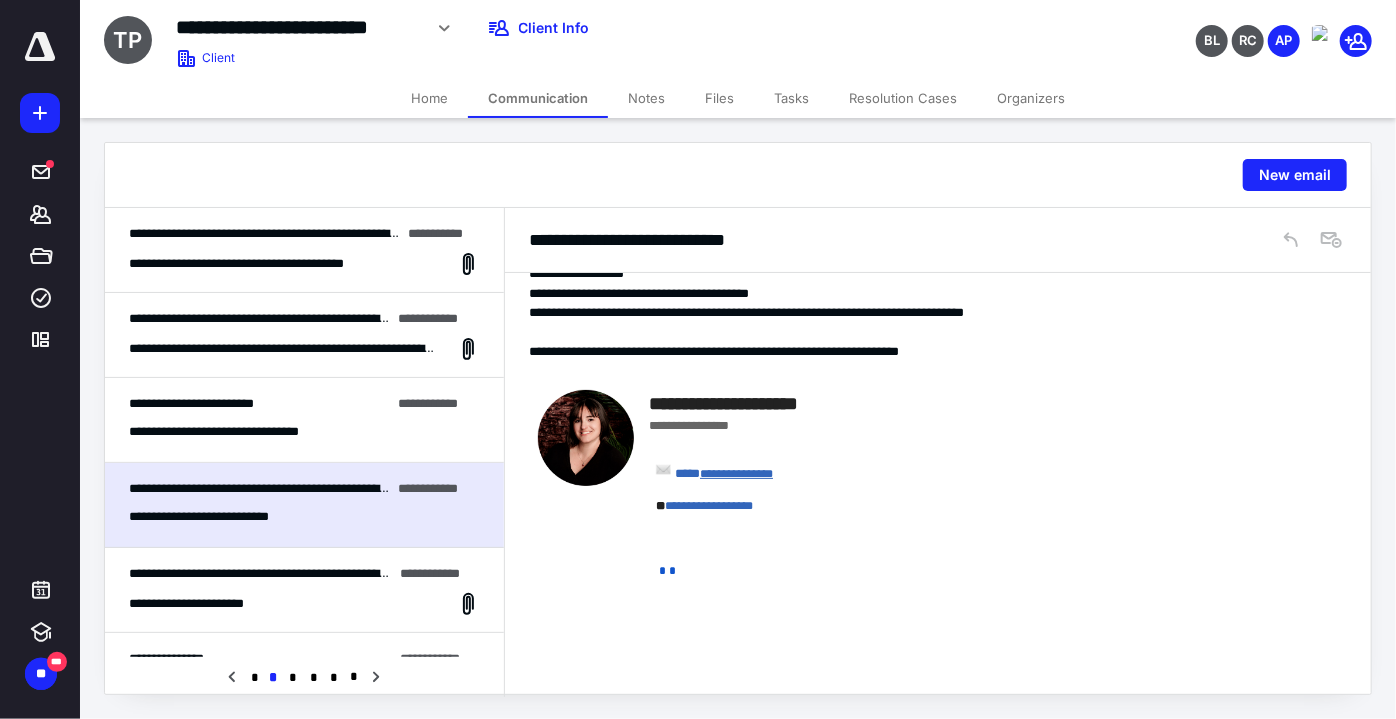 click on "**********" at bounding box center [304, 590] 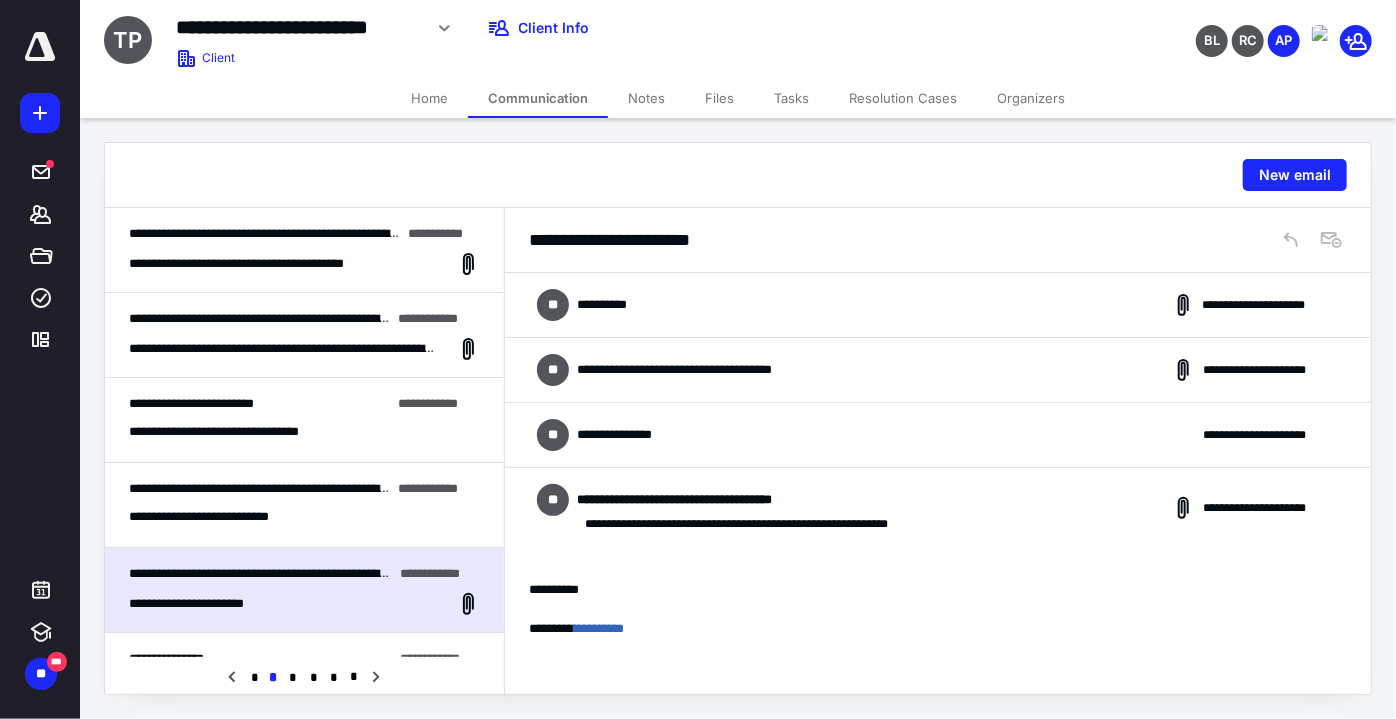 scroll, scrollTop: 71, scrollLeft: 0, axis: vertical 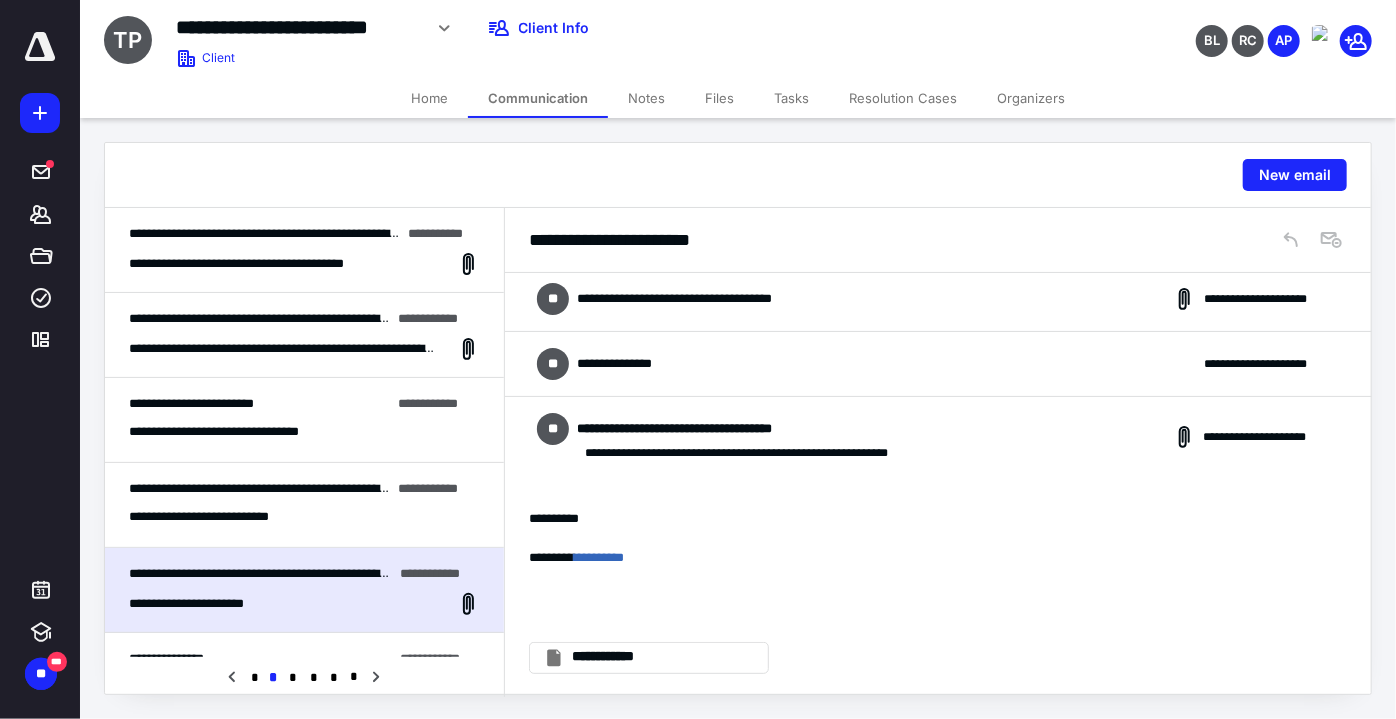 click on "**********" at bounding box center [938, 299] 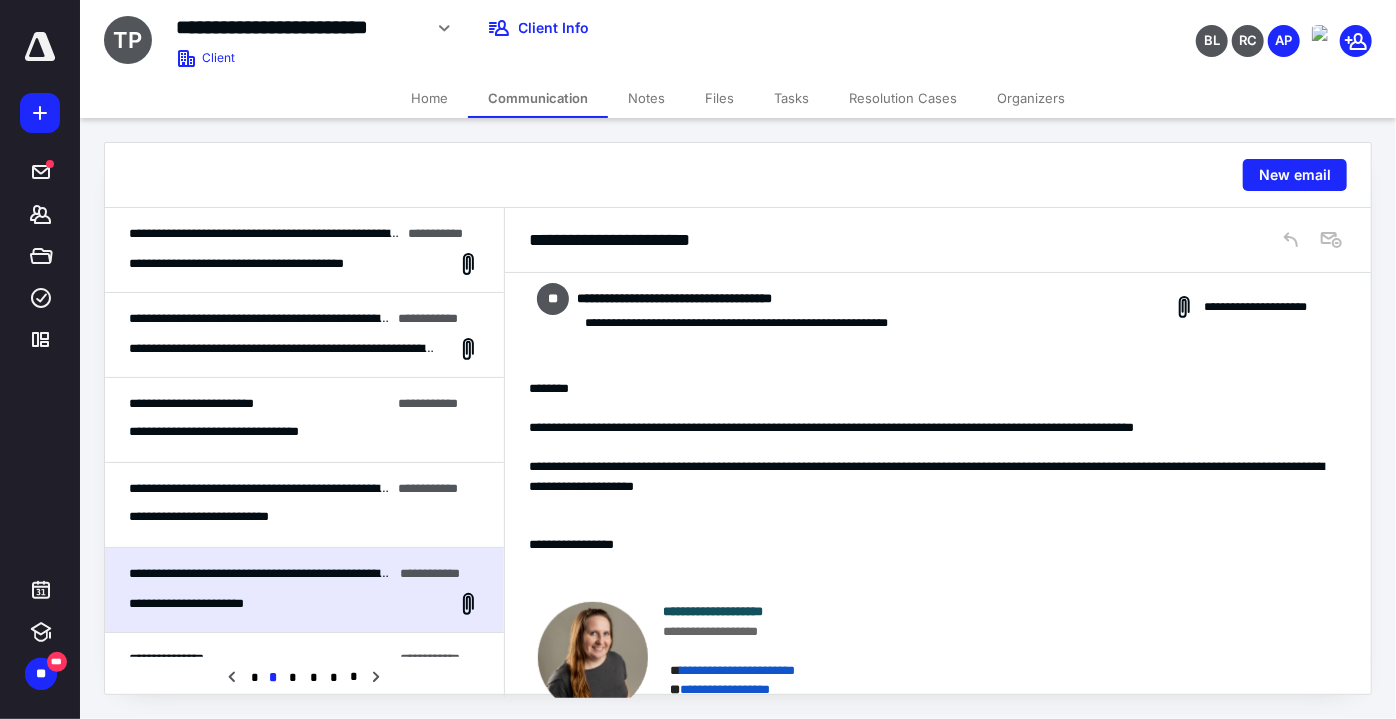 drag, startPoint x: 43, startPoint y: 110, endPoint x: 70, endPoint y: 106, distance: 27.294687 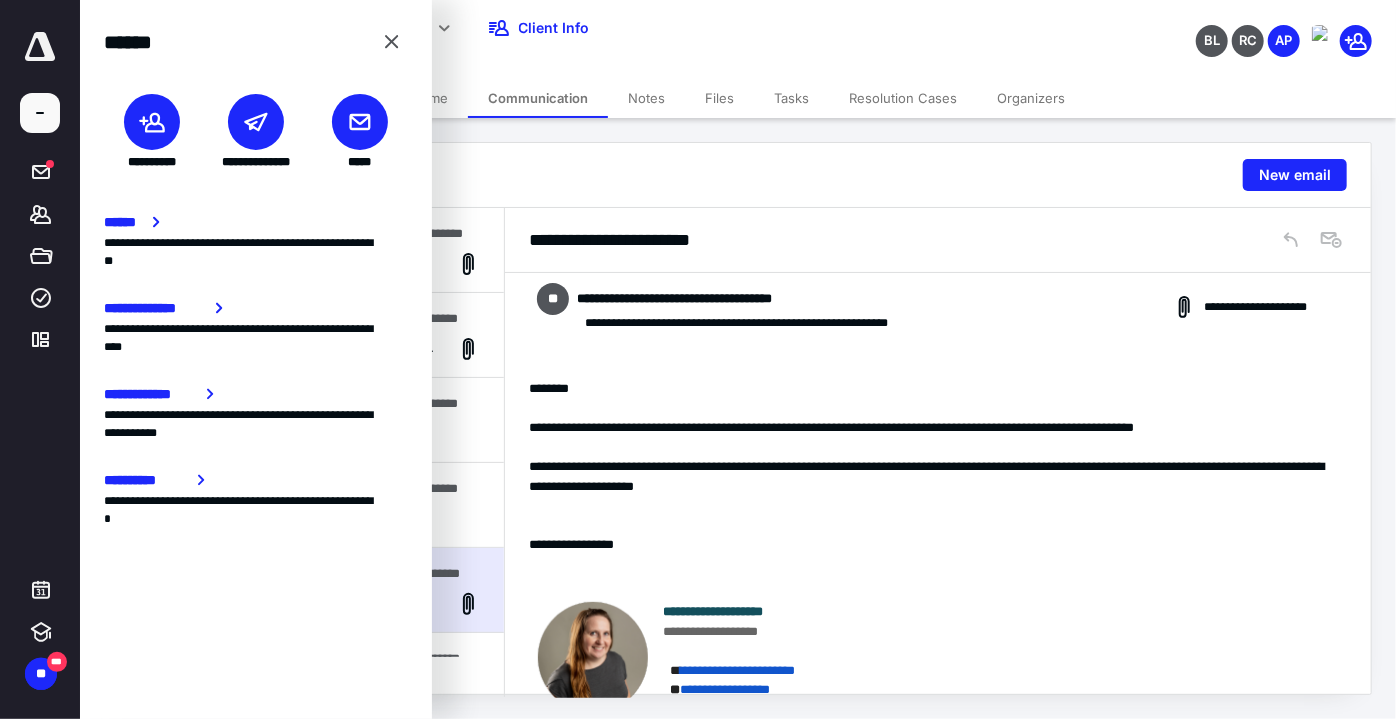 click 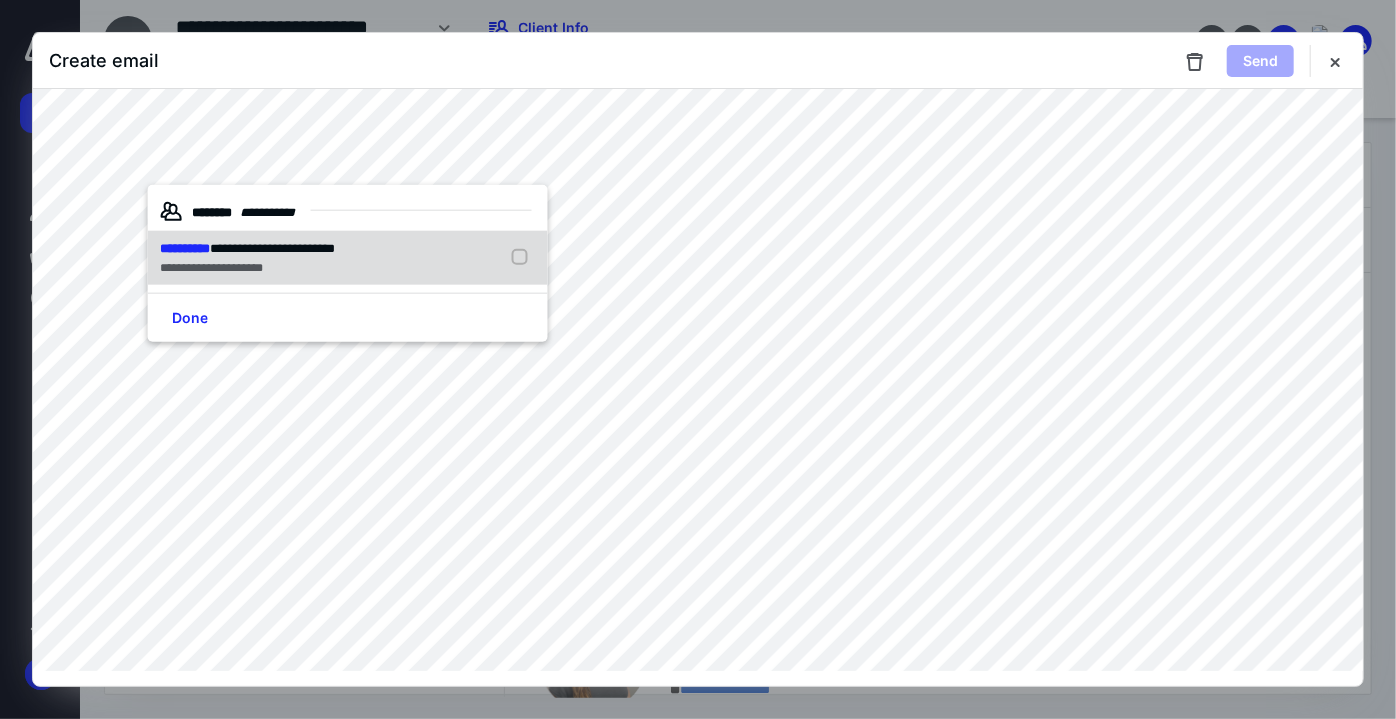click on "**********" at bounding box center [211, 267] 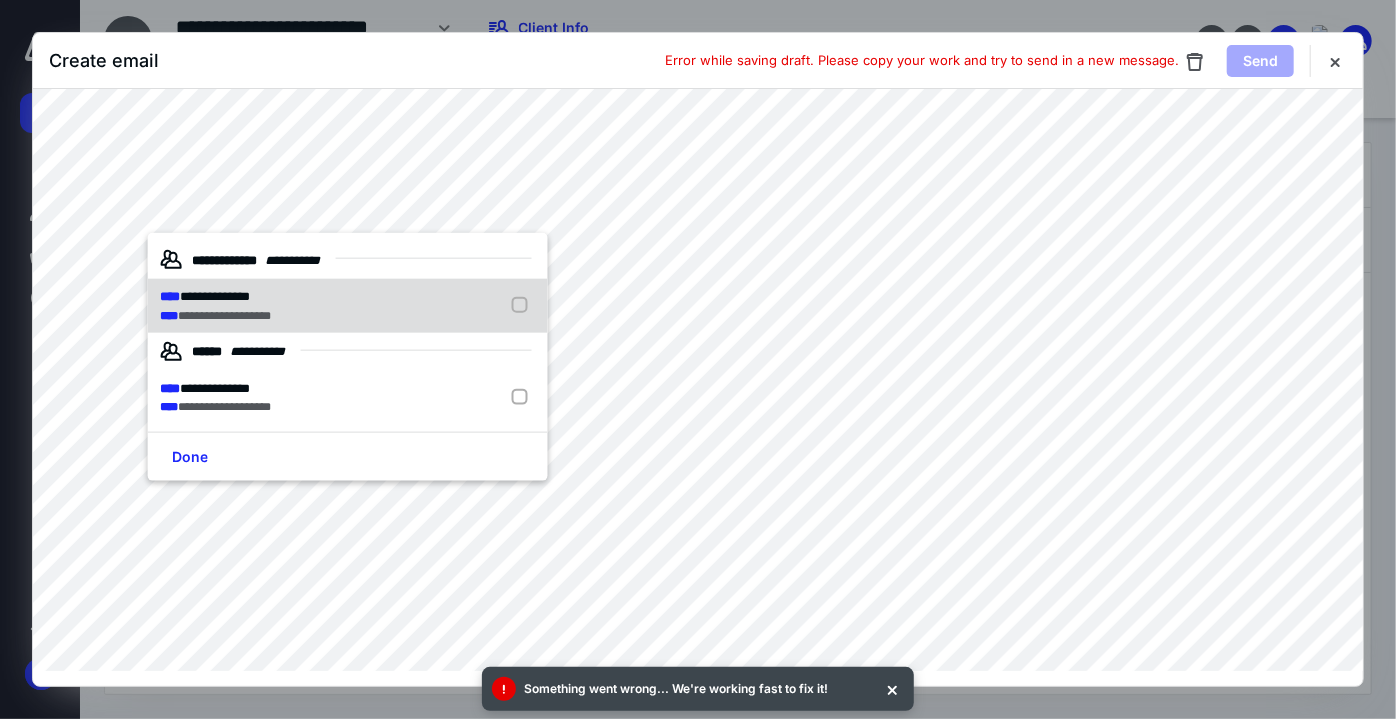click on "**********" at bounding box center (224, 315) 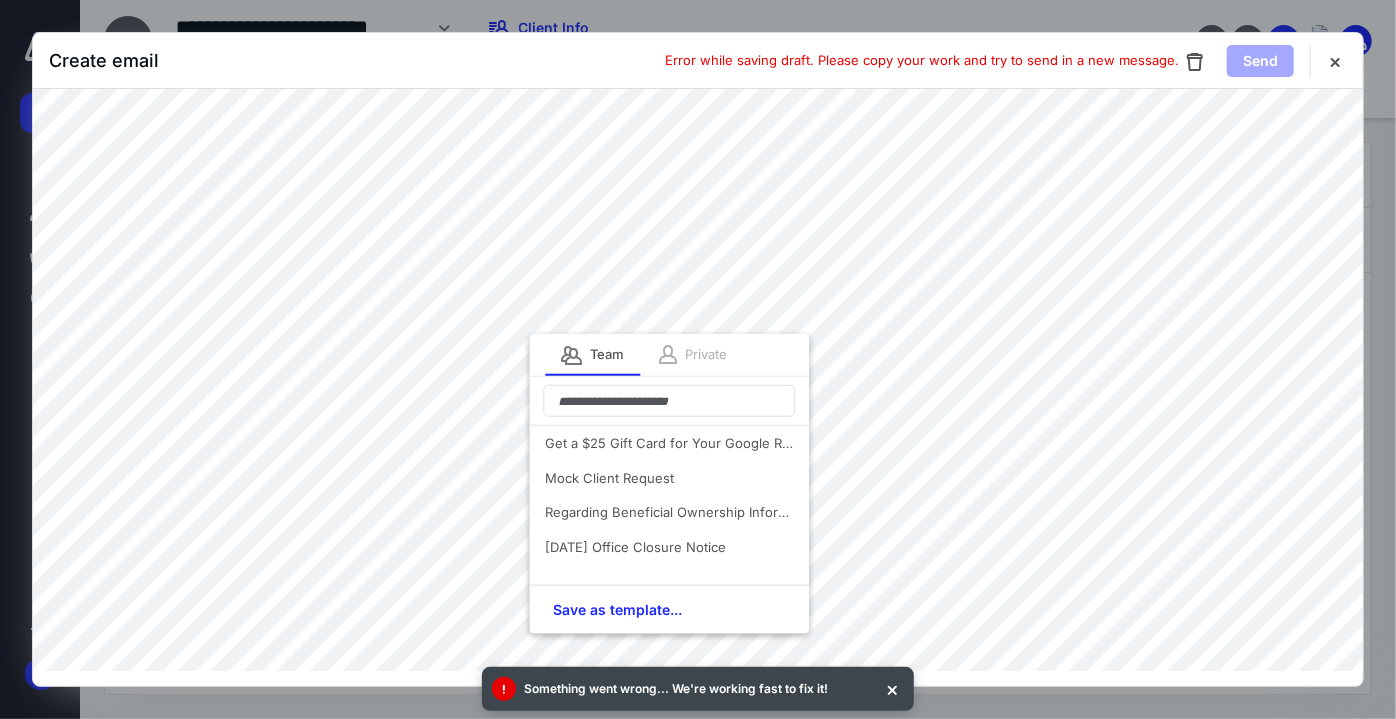 click on "Private" at bounding box center (706, 355) 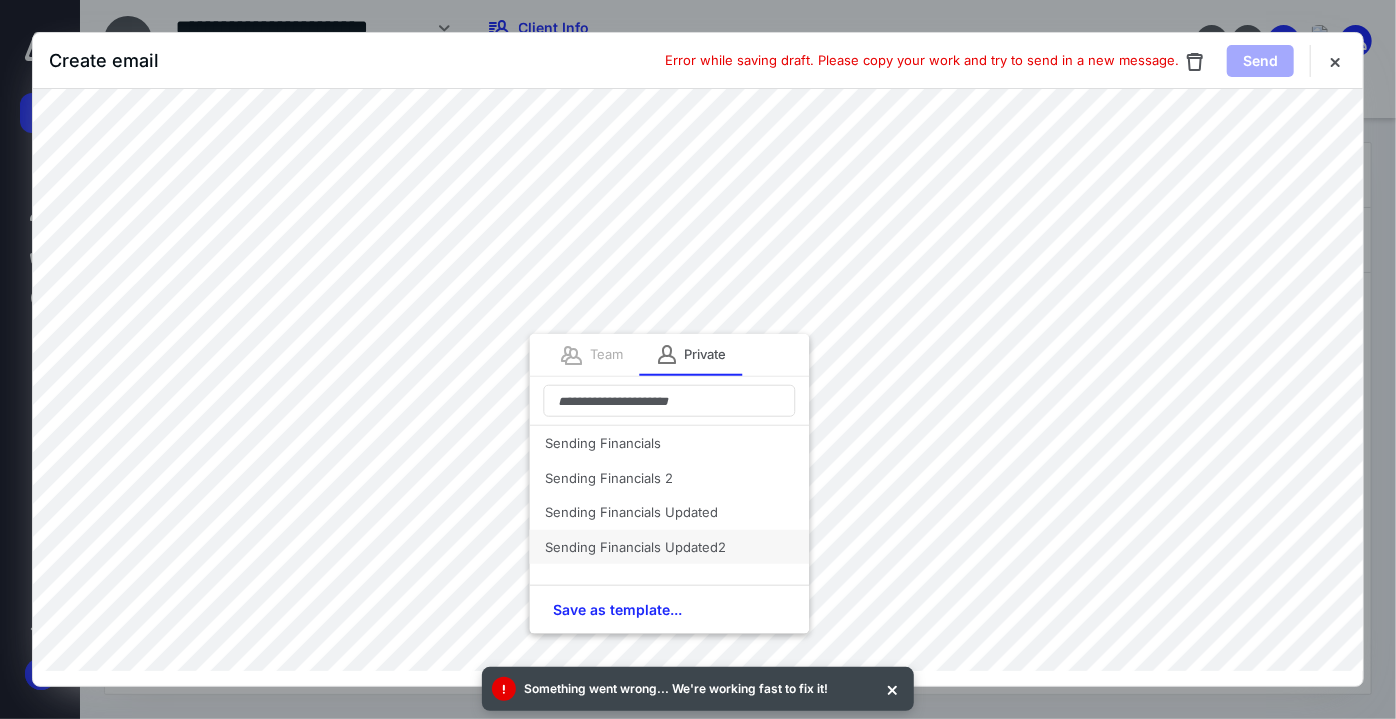 click on "Sending Financials Updated2" at bounding box center (669, 547) 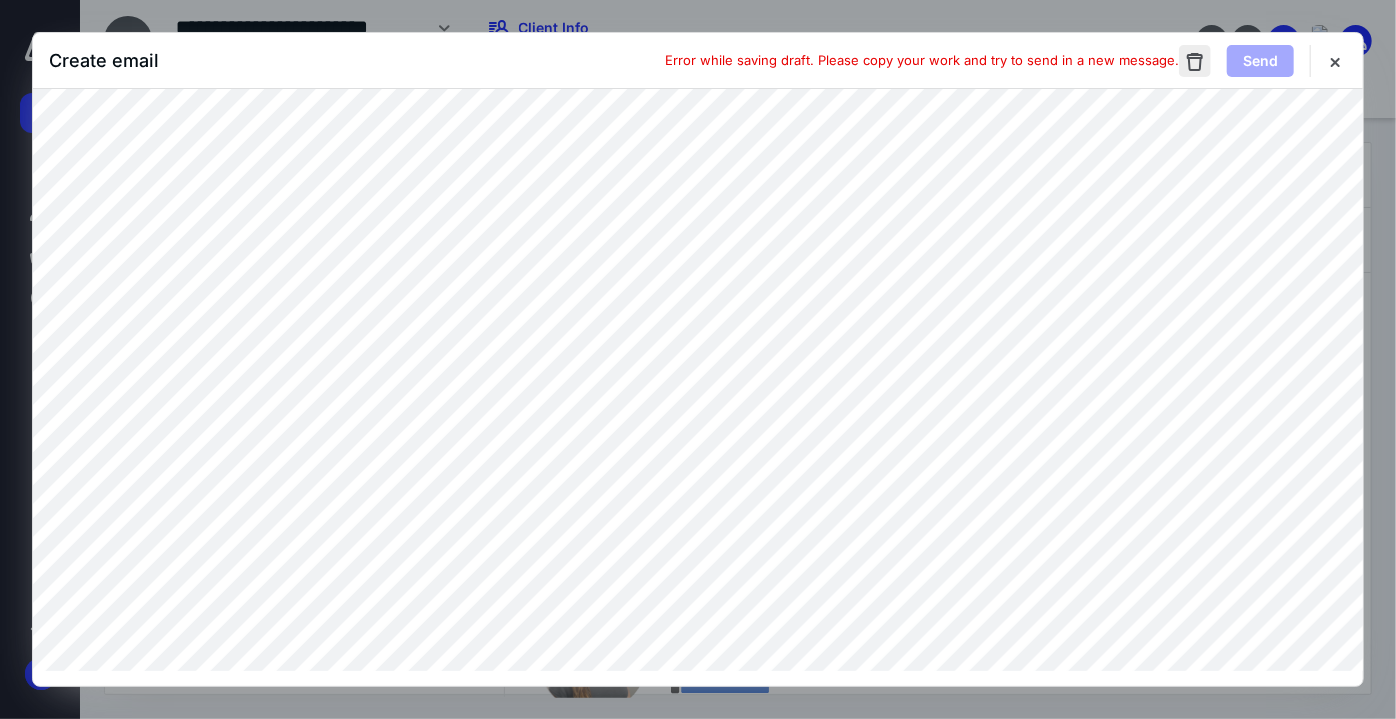 click at bounding box center (1195, 61) 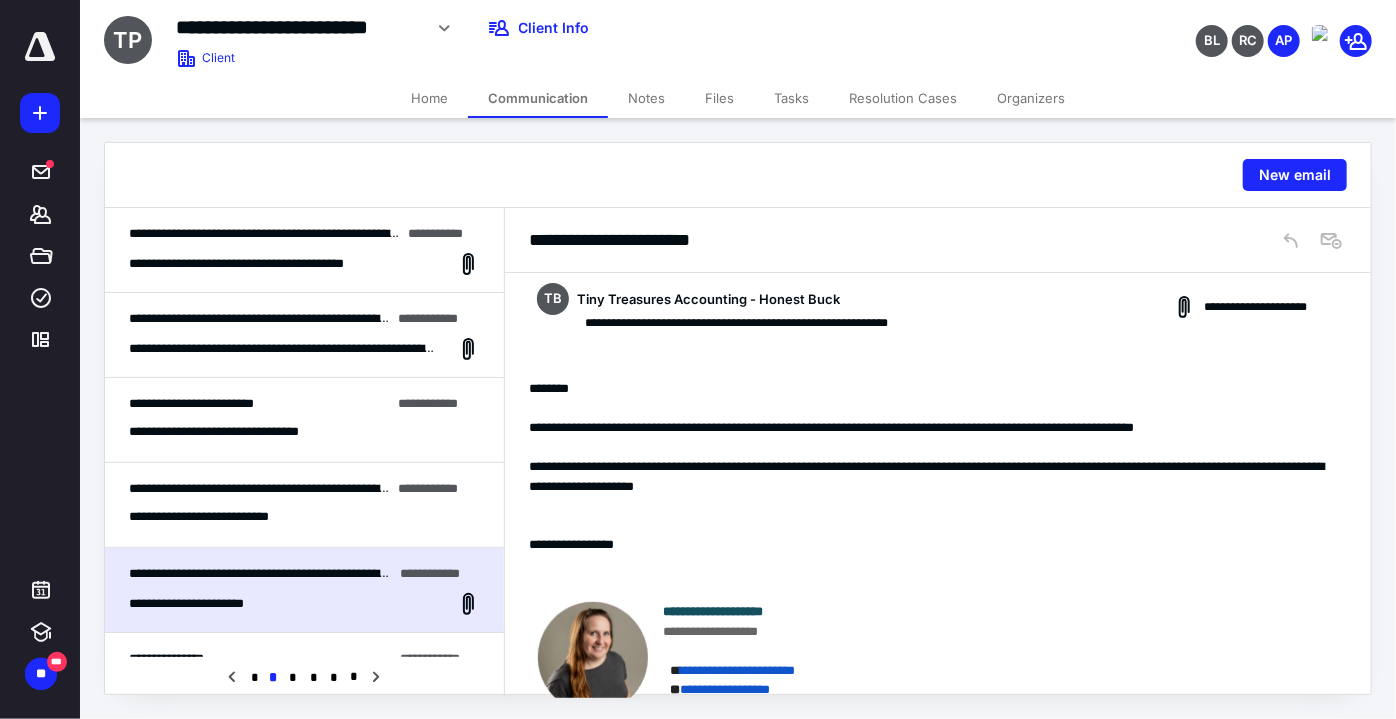 click 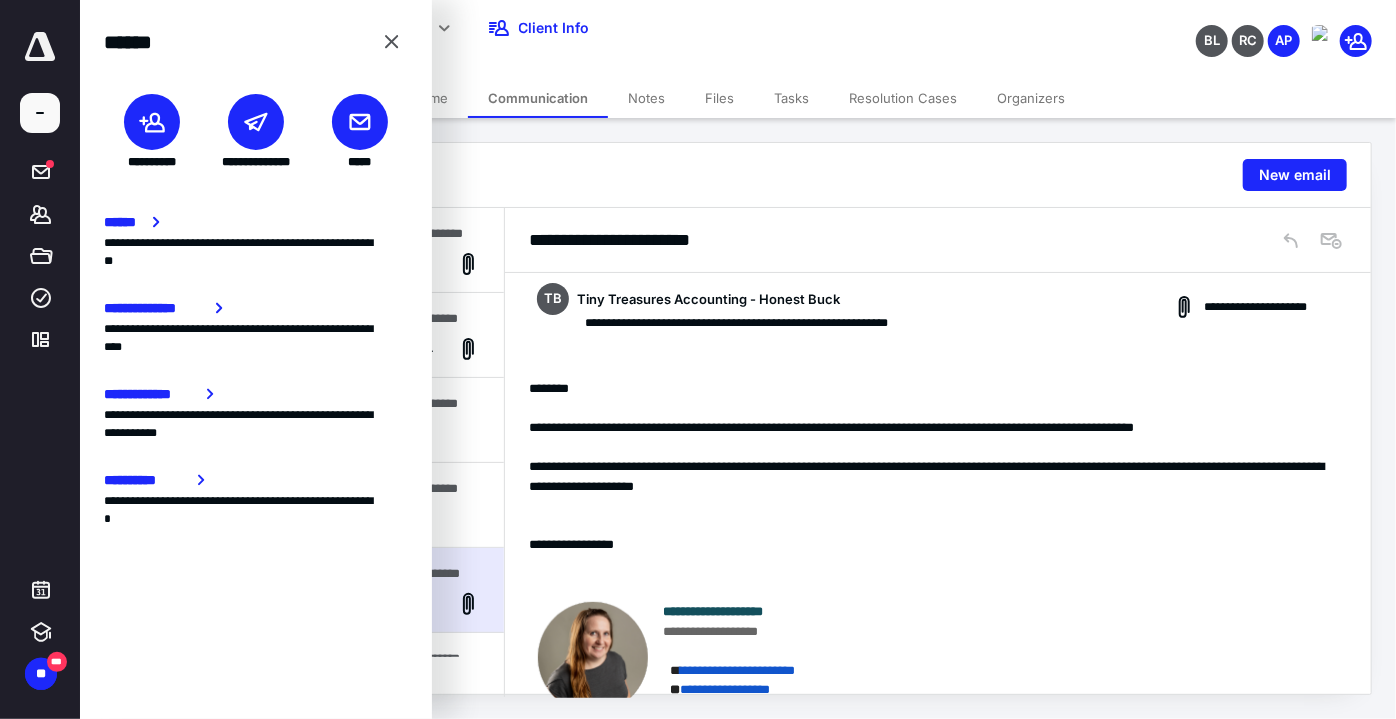click at bounding box center (360, 122) 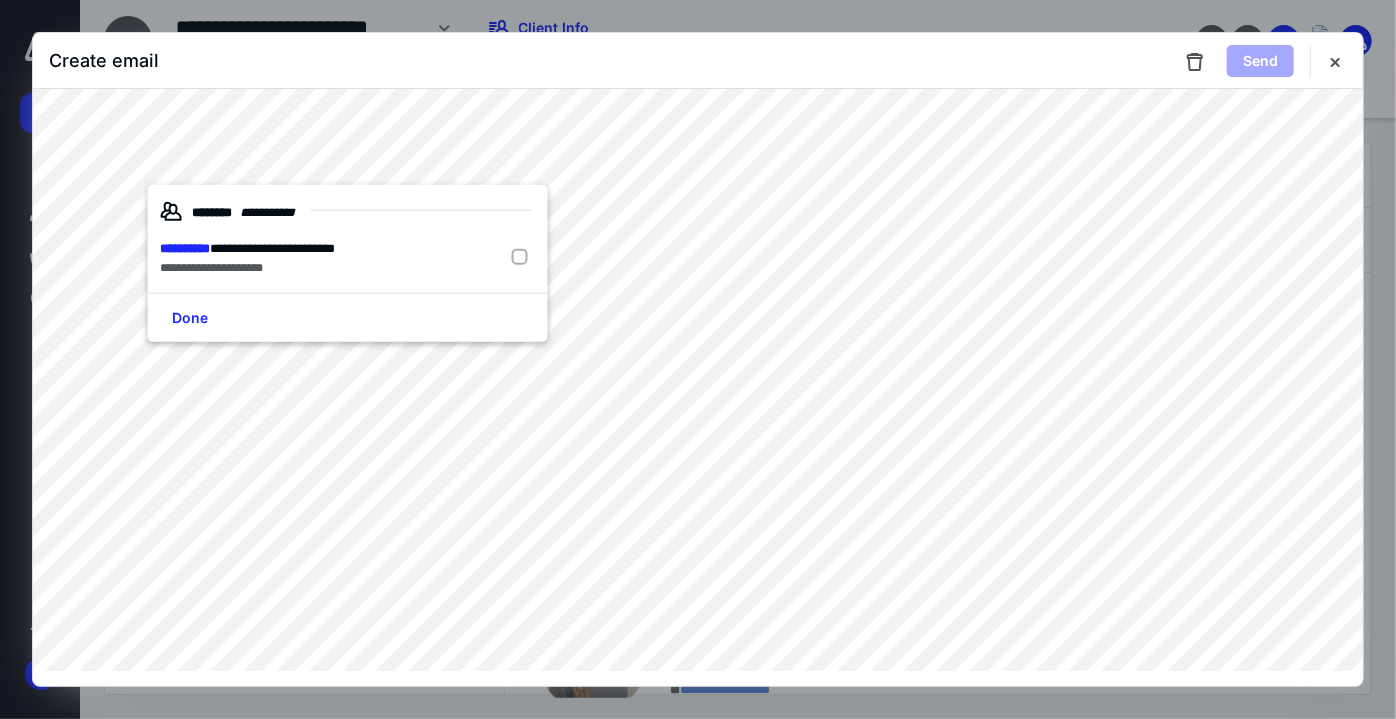 click on "**********" at bounding box center (247, 248) 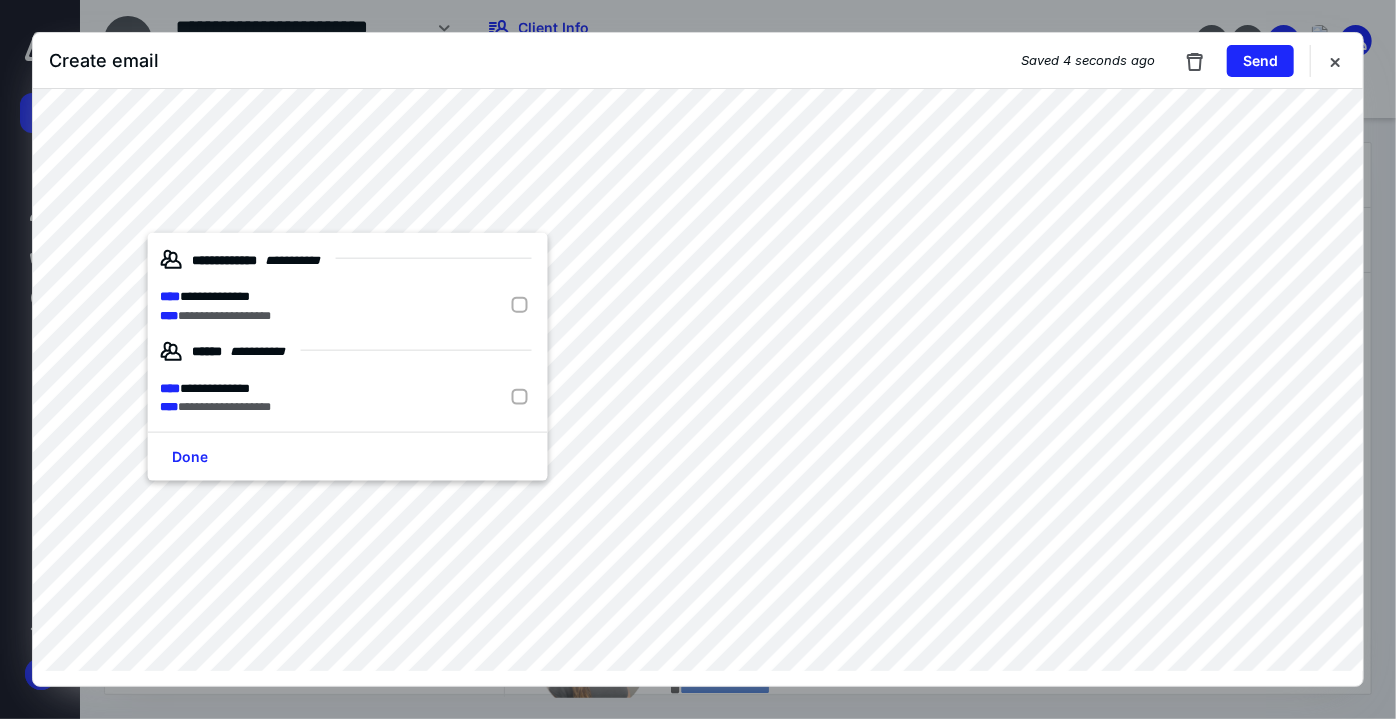click on "**********" at bounding box center [215, 297] 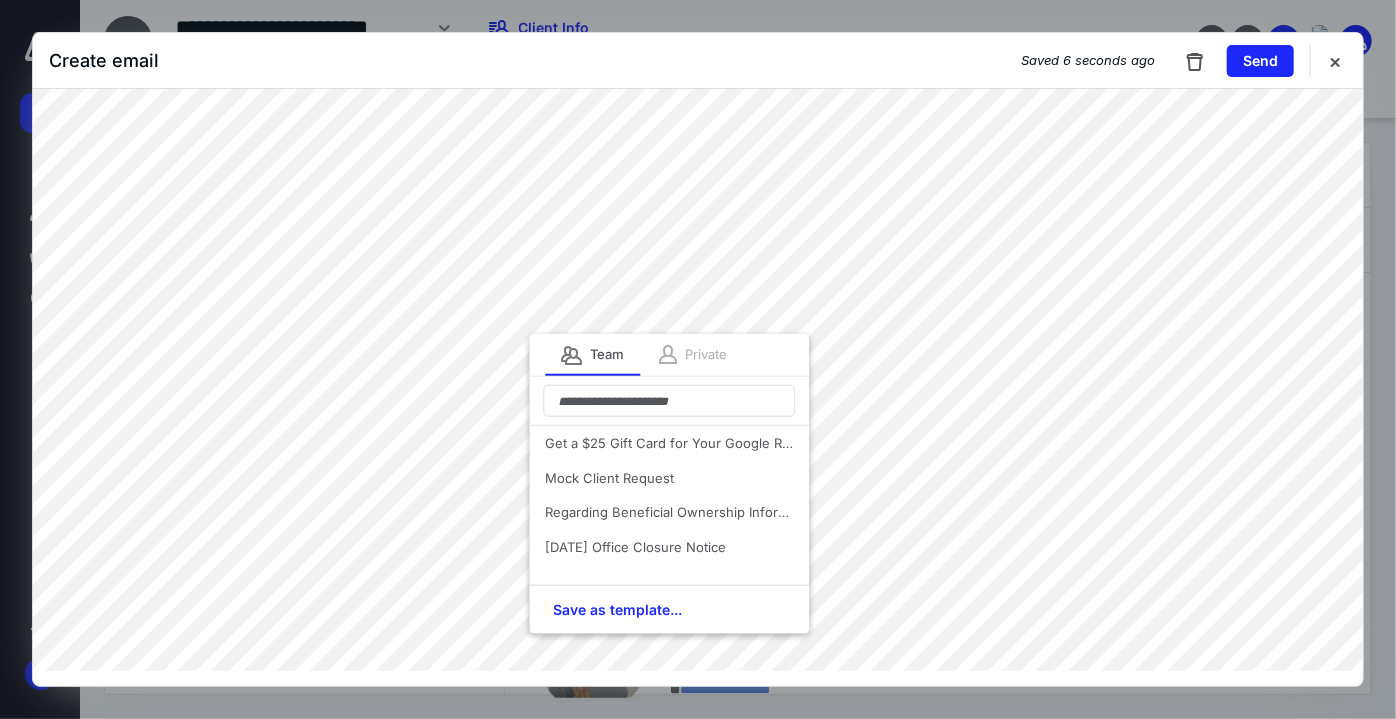 click on "Private" at bounding box center [706, 355] 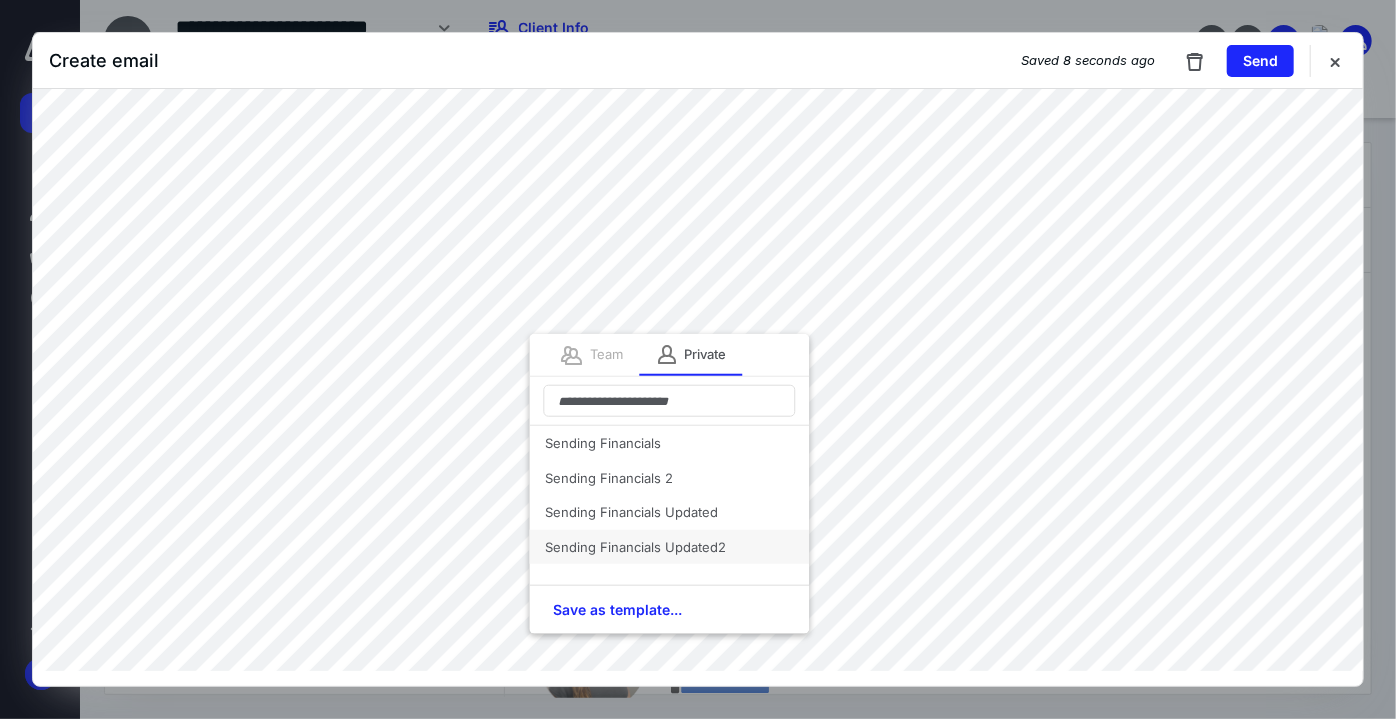 click on "Sending Financials Updated2" at bounding box center [669, 547] 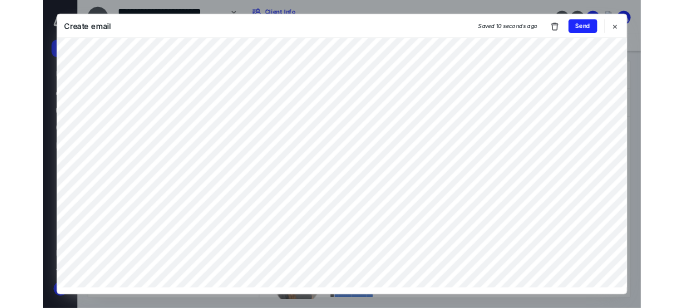 scroll, scrollTop: 0, scrollLeft: 0, axis: both 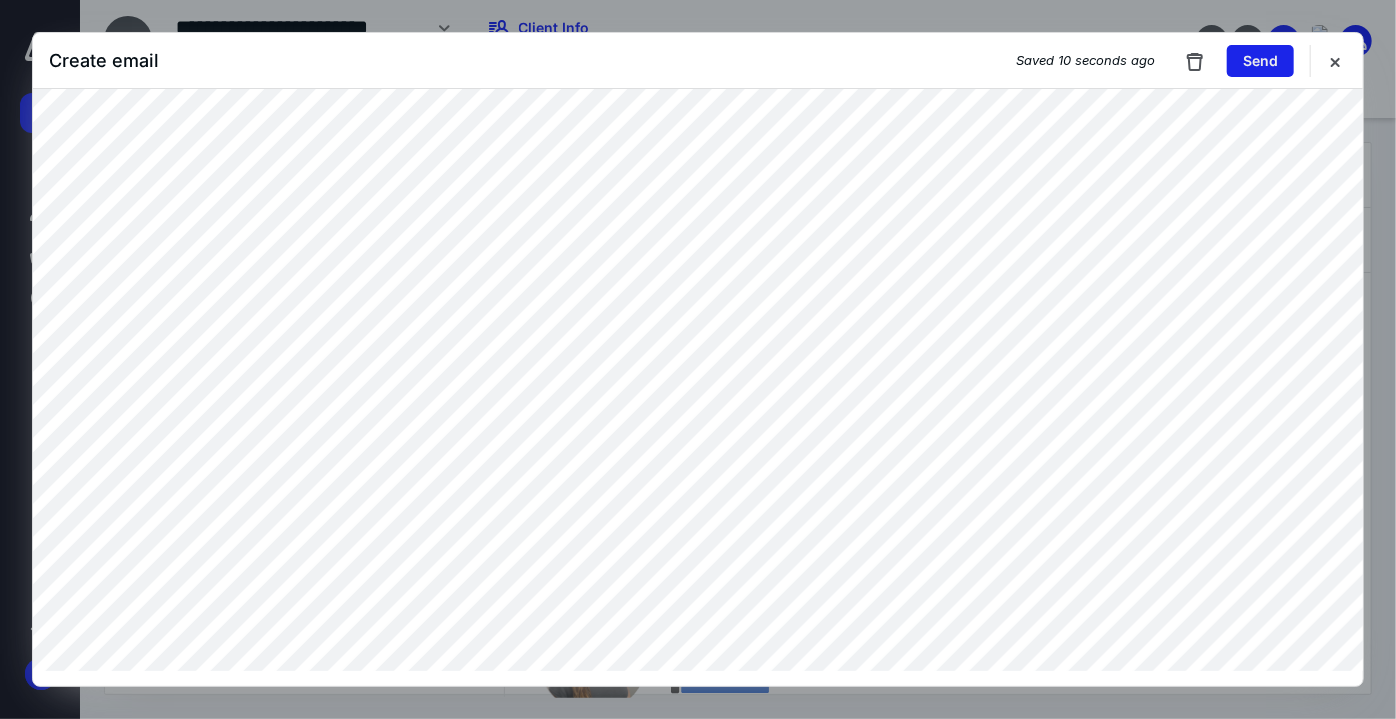 click on "Send" at bounding box center [1260, 61] 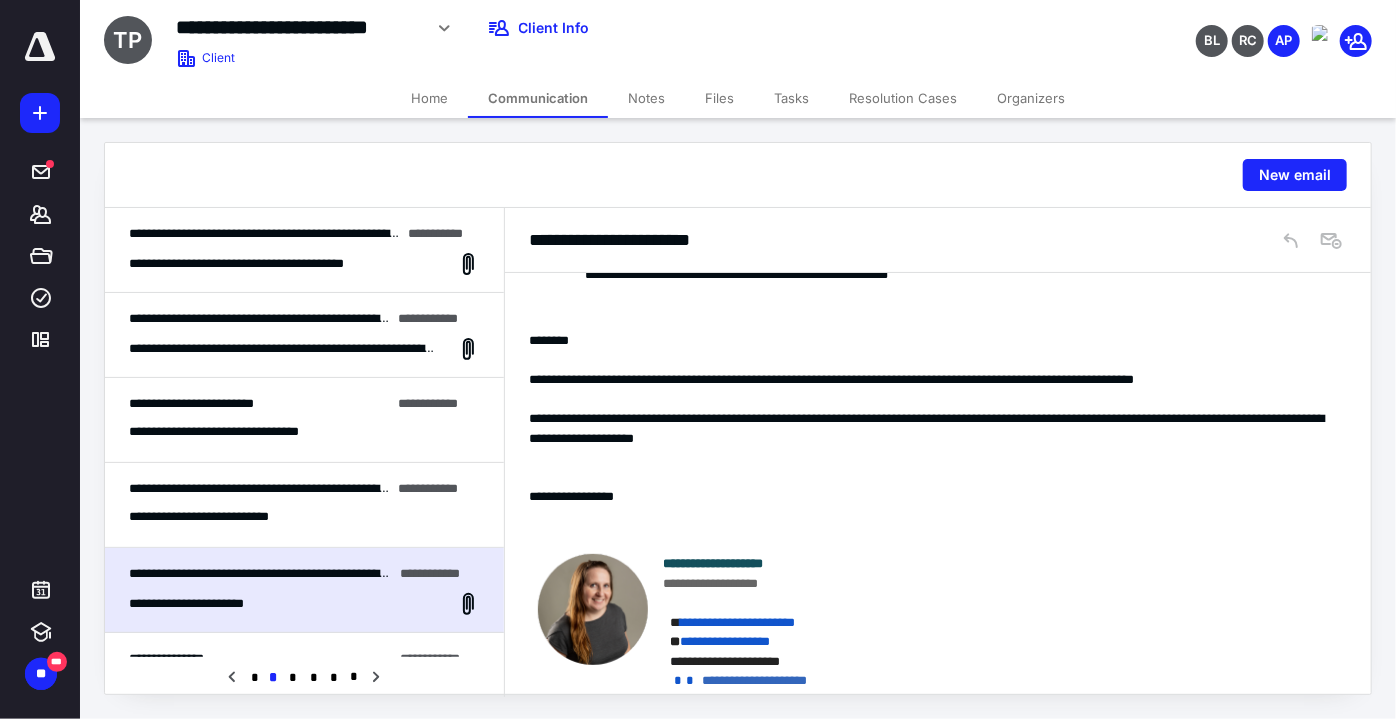 scroll, scrollTop: 71, scrollLeft: 0, axis: vertical 